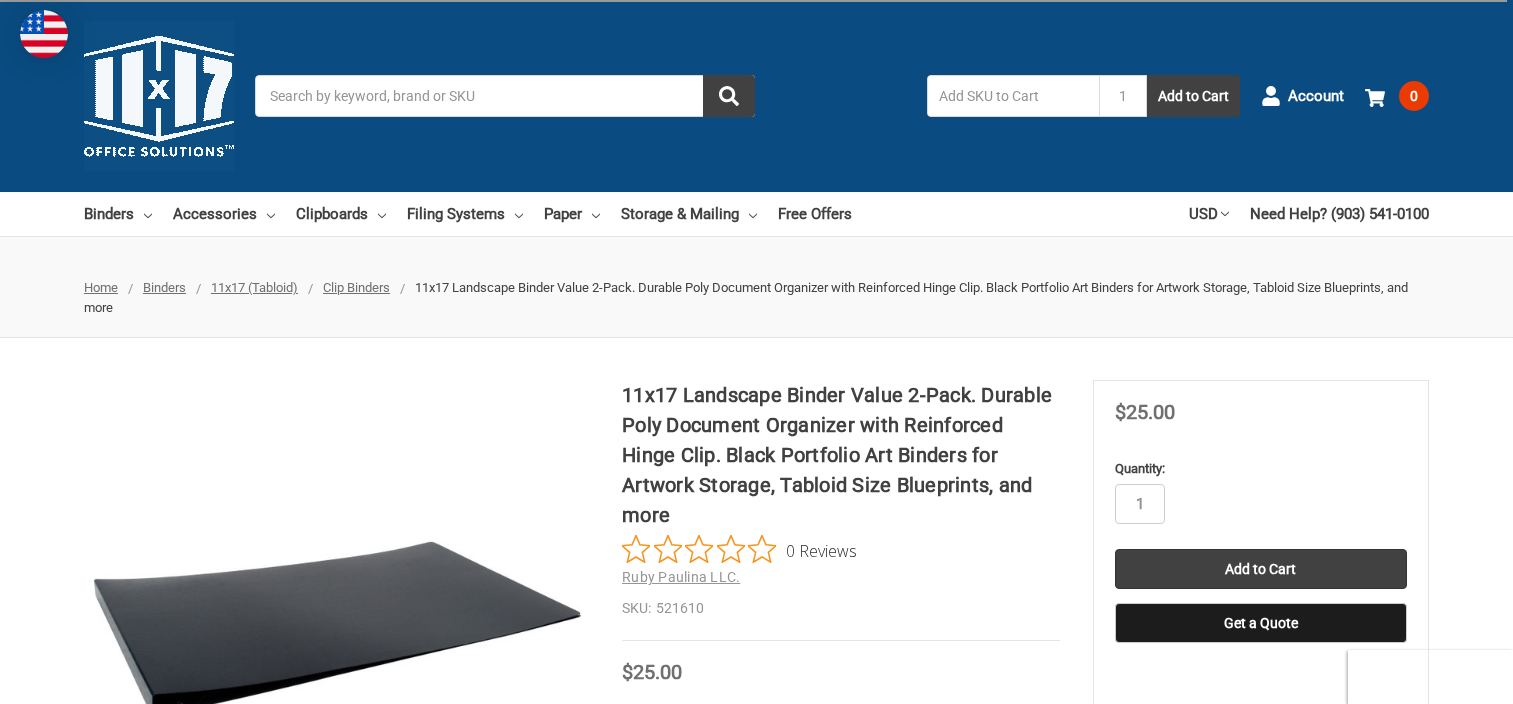 scroll, scrollTop: 0, scrollLeft: 0, axis: both 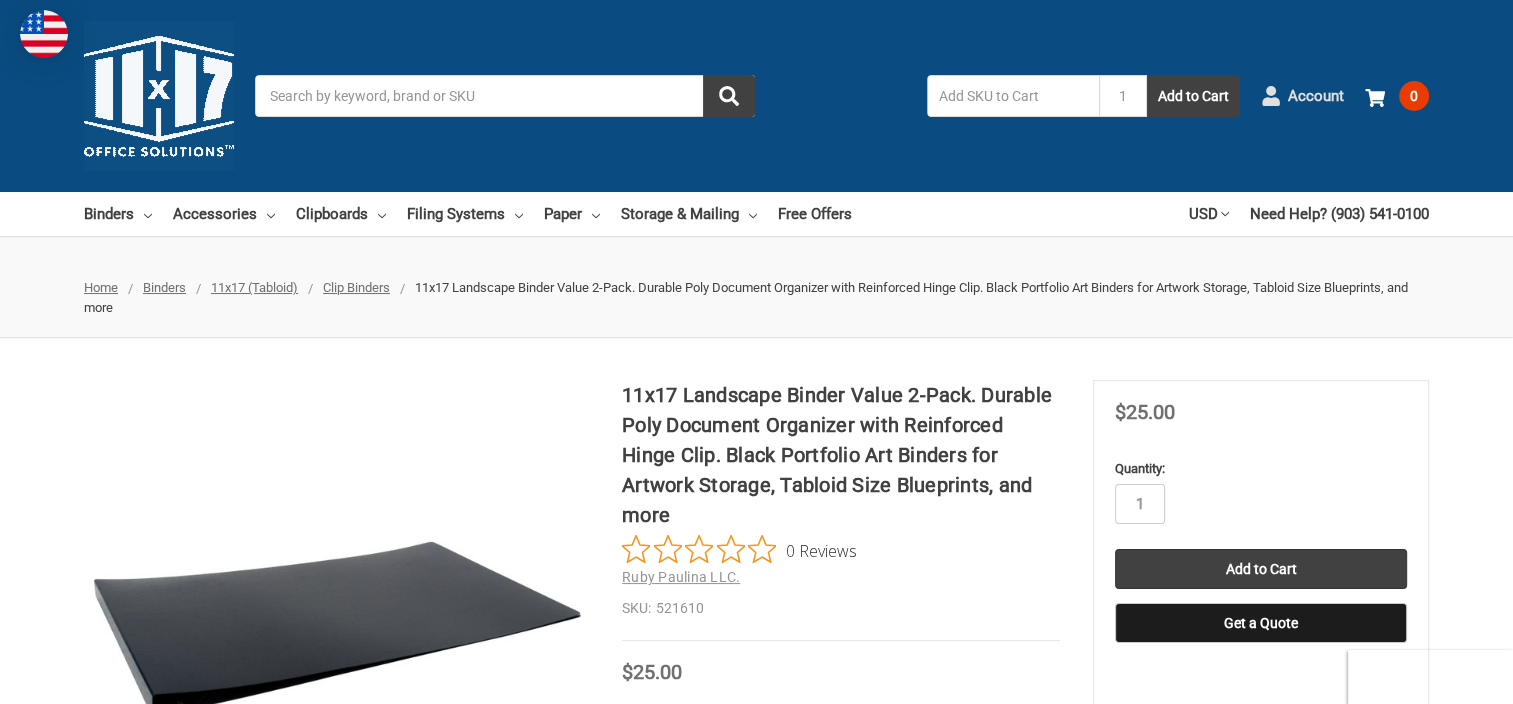 click on "Account" at bounding box center [1316, 96] 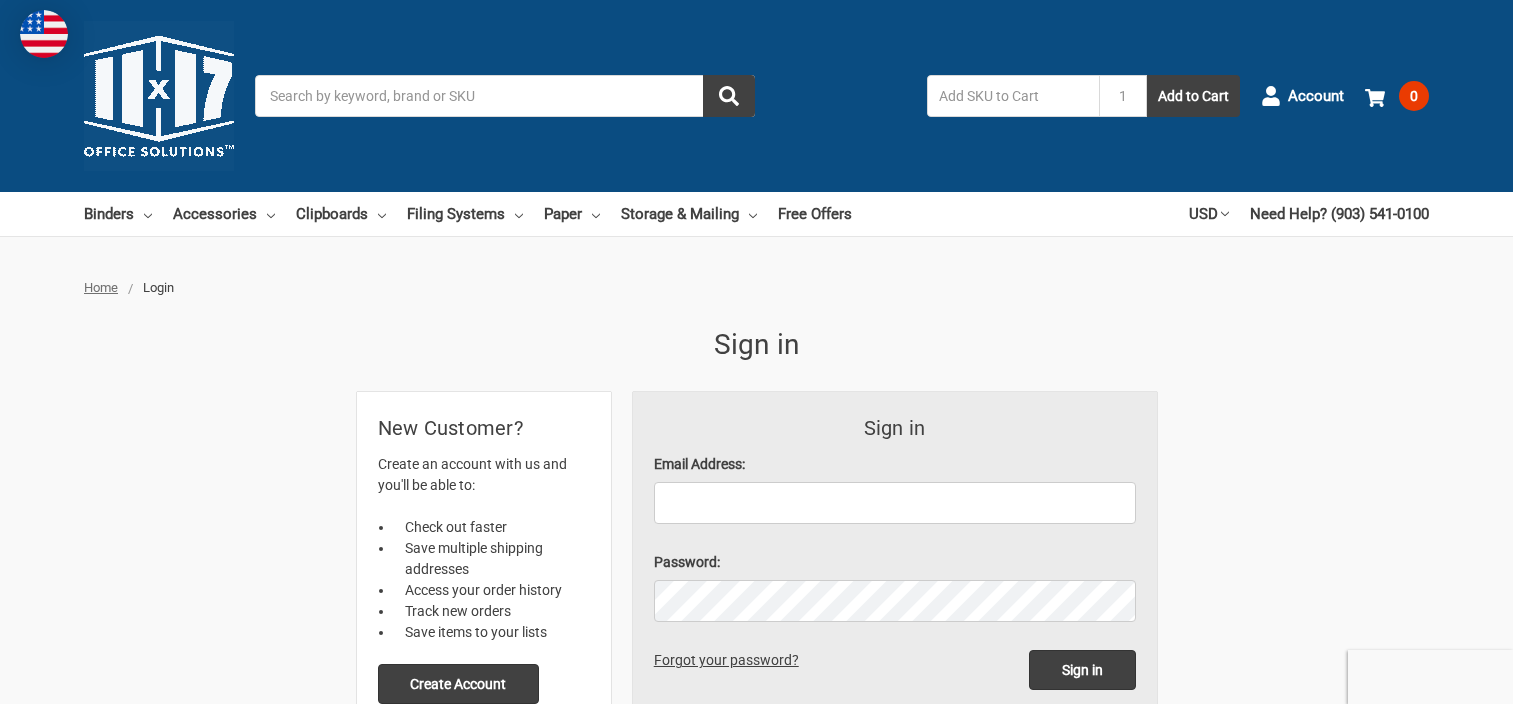 scroll, scrollTop: 0, scrollLeft: 0, axis: both 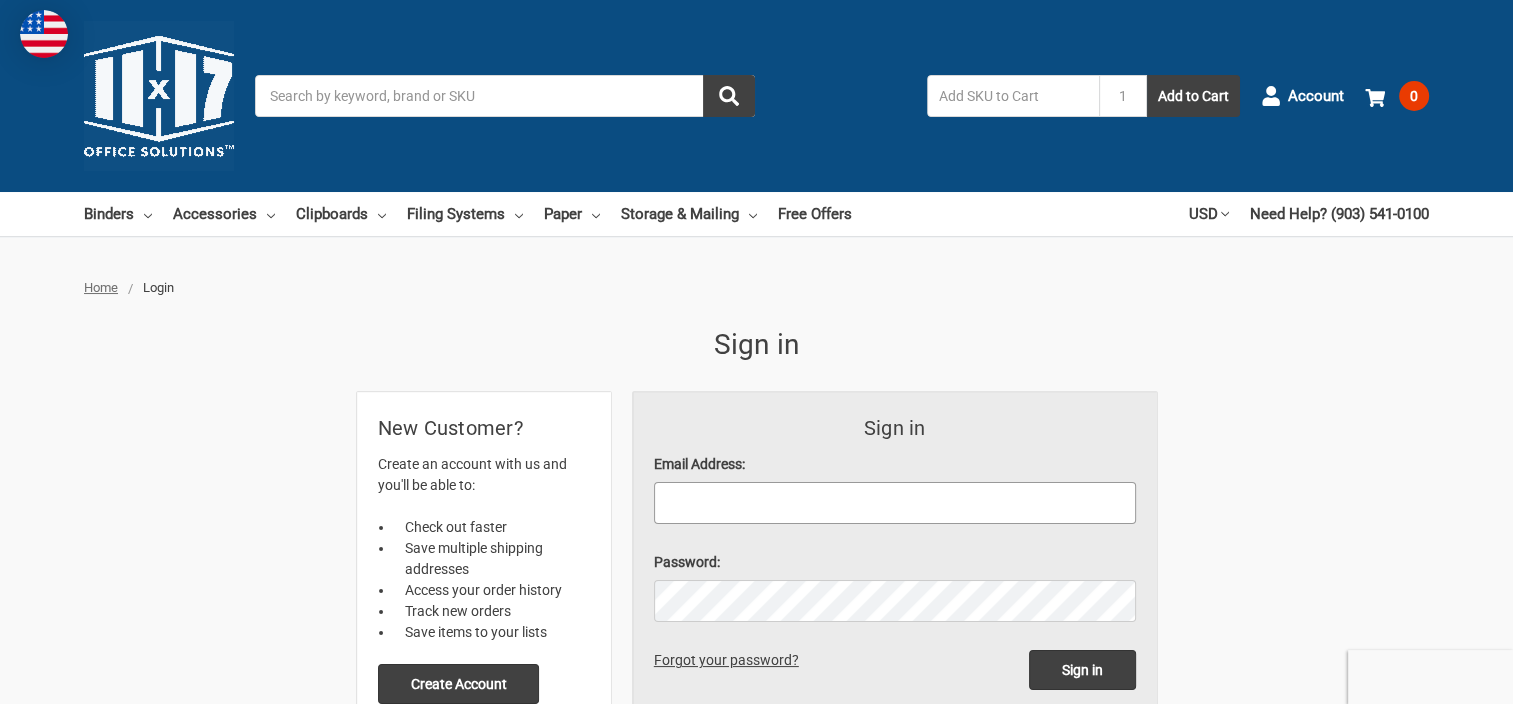 click on "Email Address:" at bounding box center (895, 503) 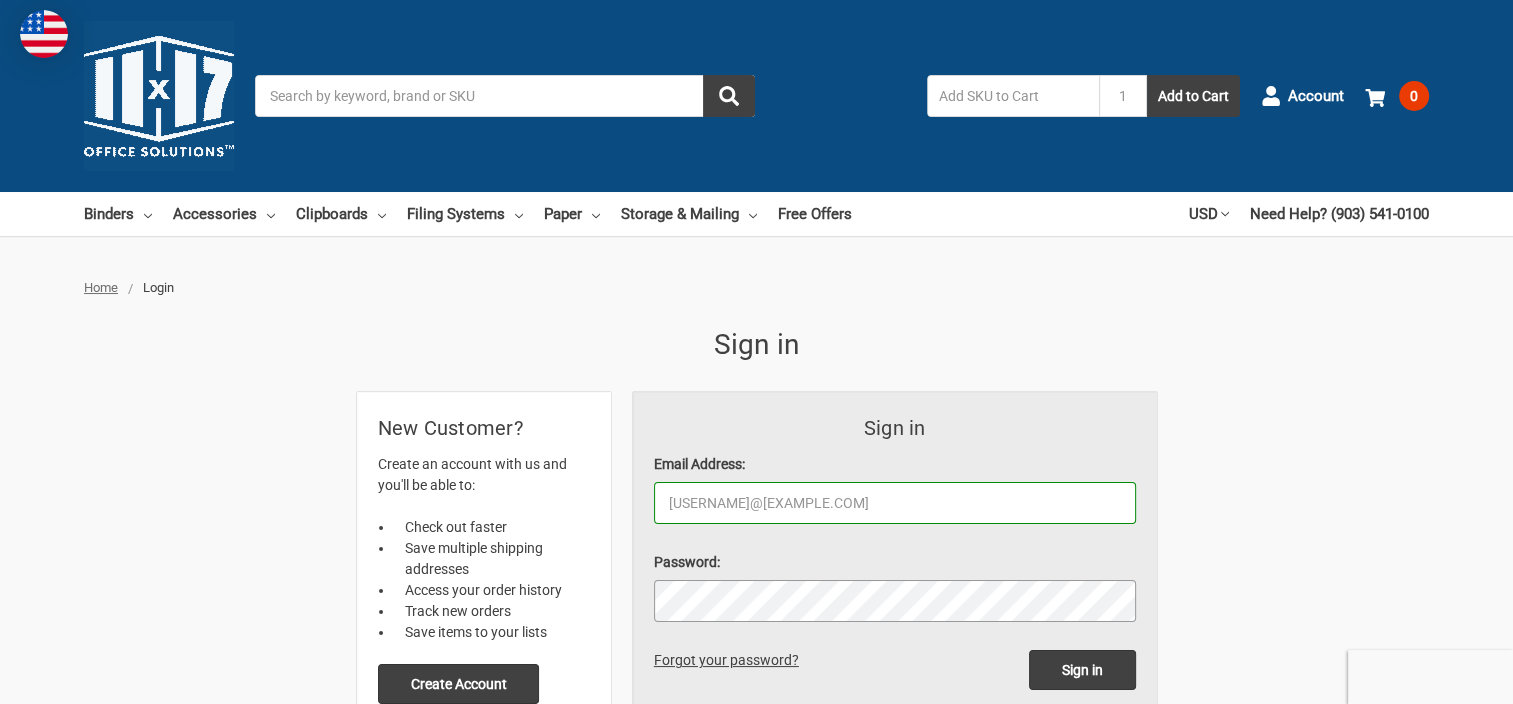 click on "Sign in" at bounding box center [1082, 670] 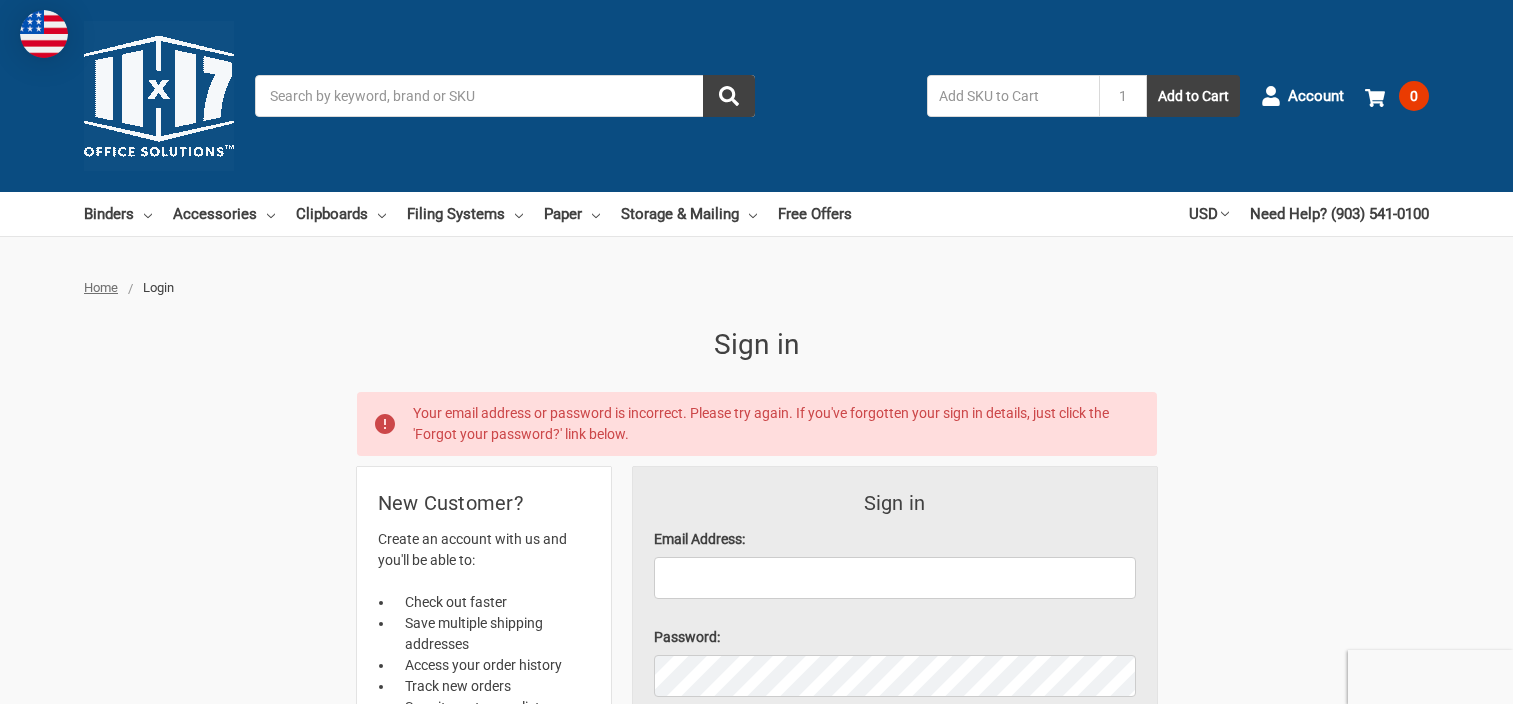 scroll, scrollTop: 0, scrollLeft: 0, axis: both 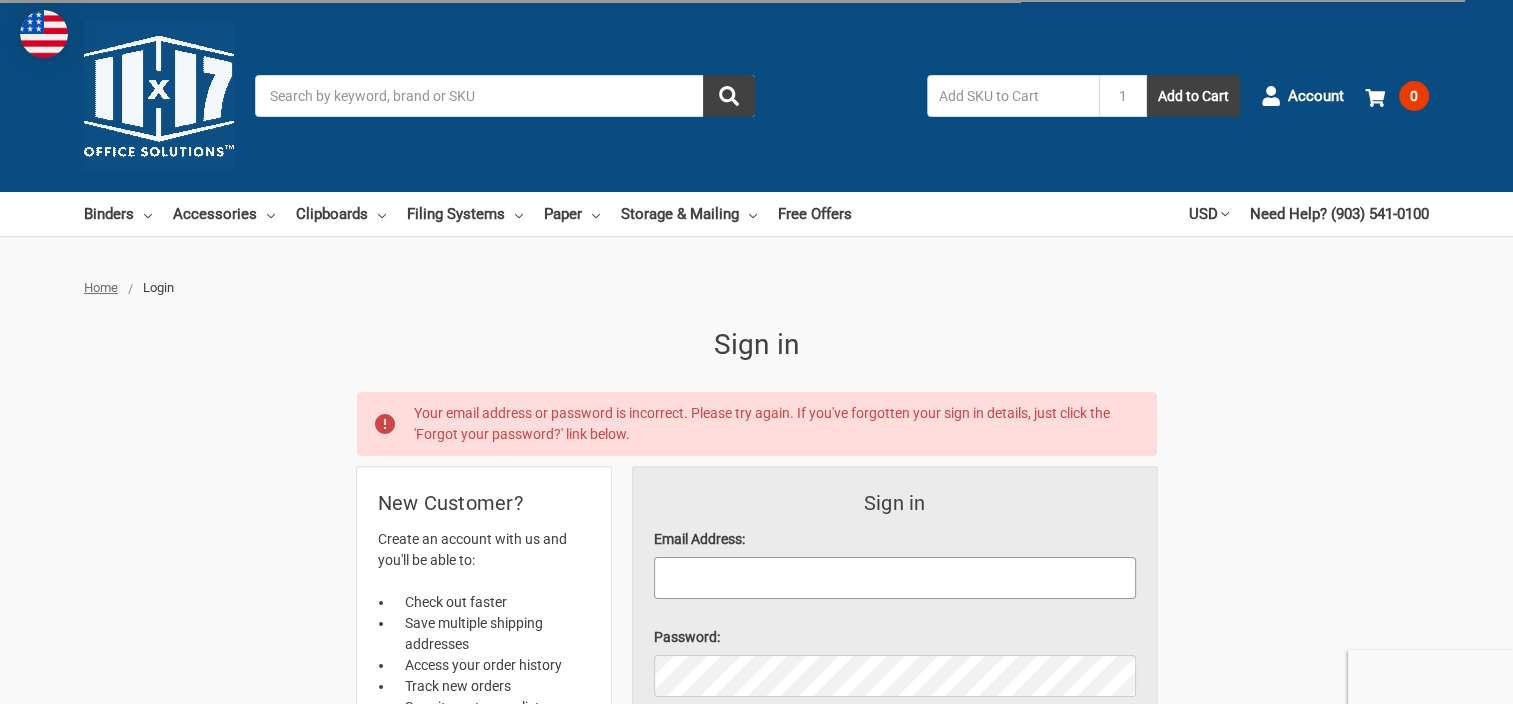 click on "Email Address:" at bounding box center (895, 578) 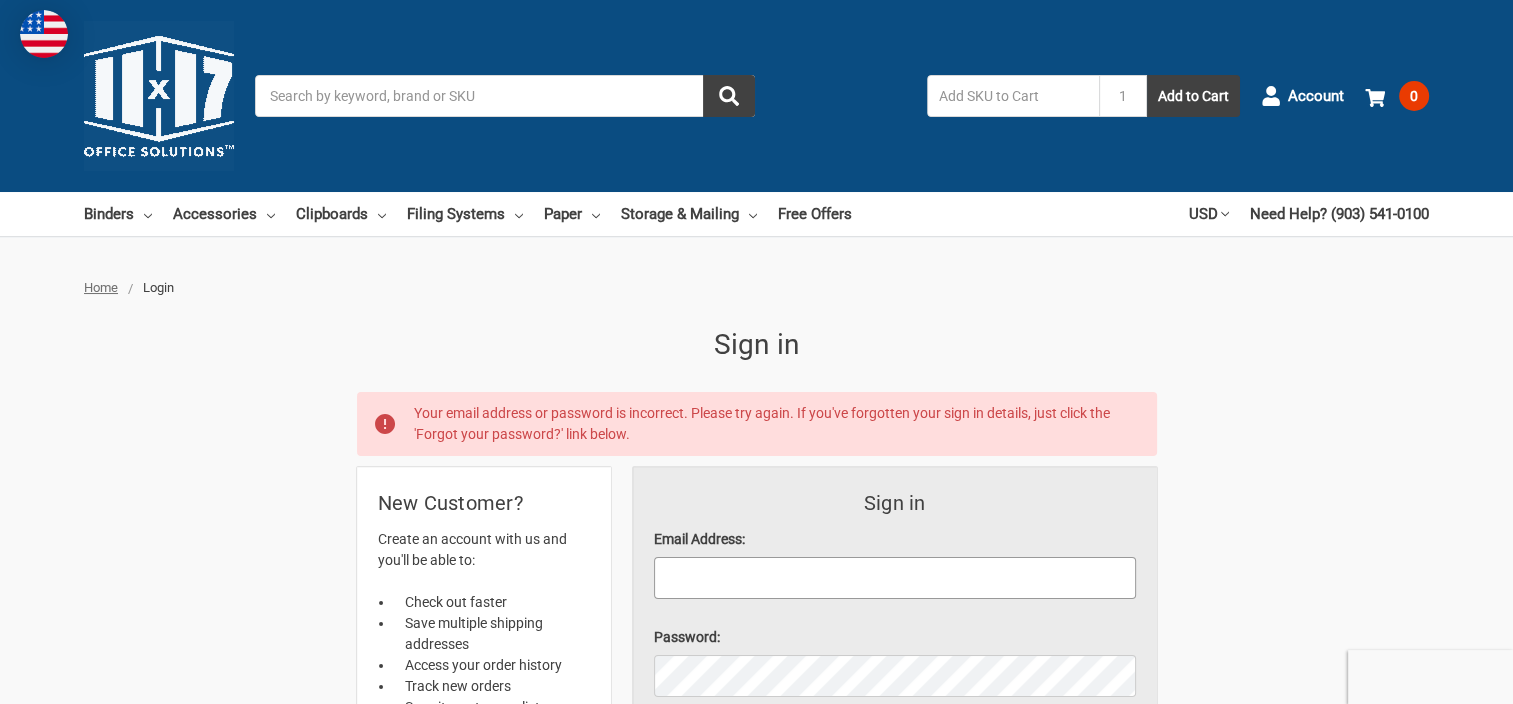 type on "[USERNAME]@[EXAMPLE.COM]" 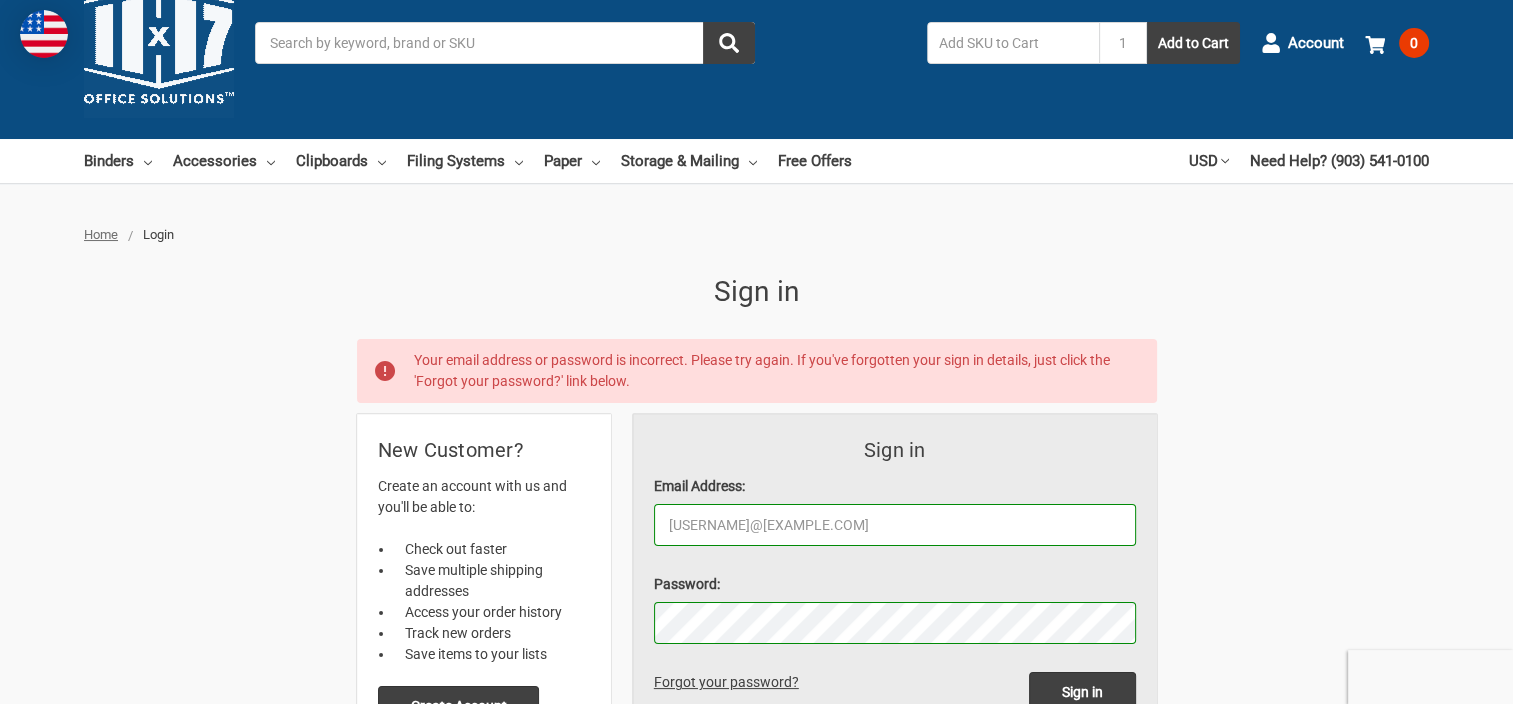 scroll, scrollTop: 100, scrollLeft: 0, axis: vertical 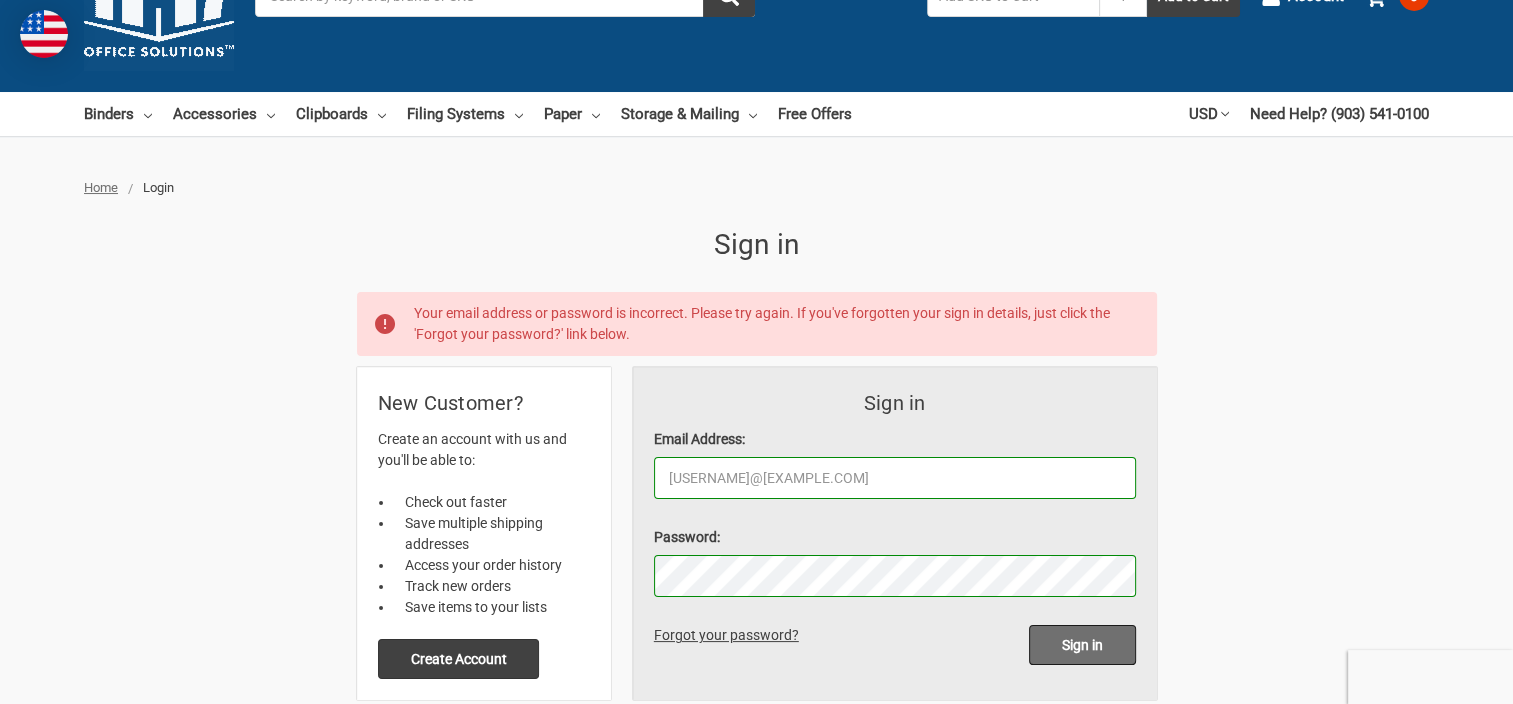 click on "Sign in" at bounding box center [1082, 645] 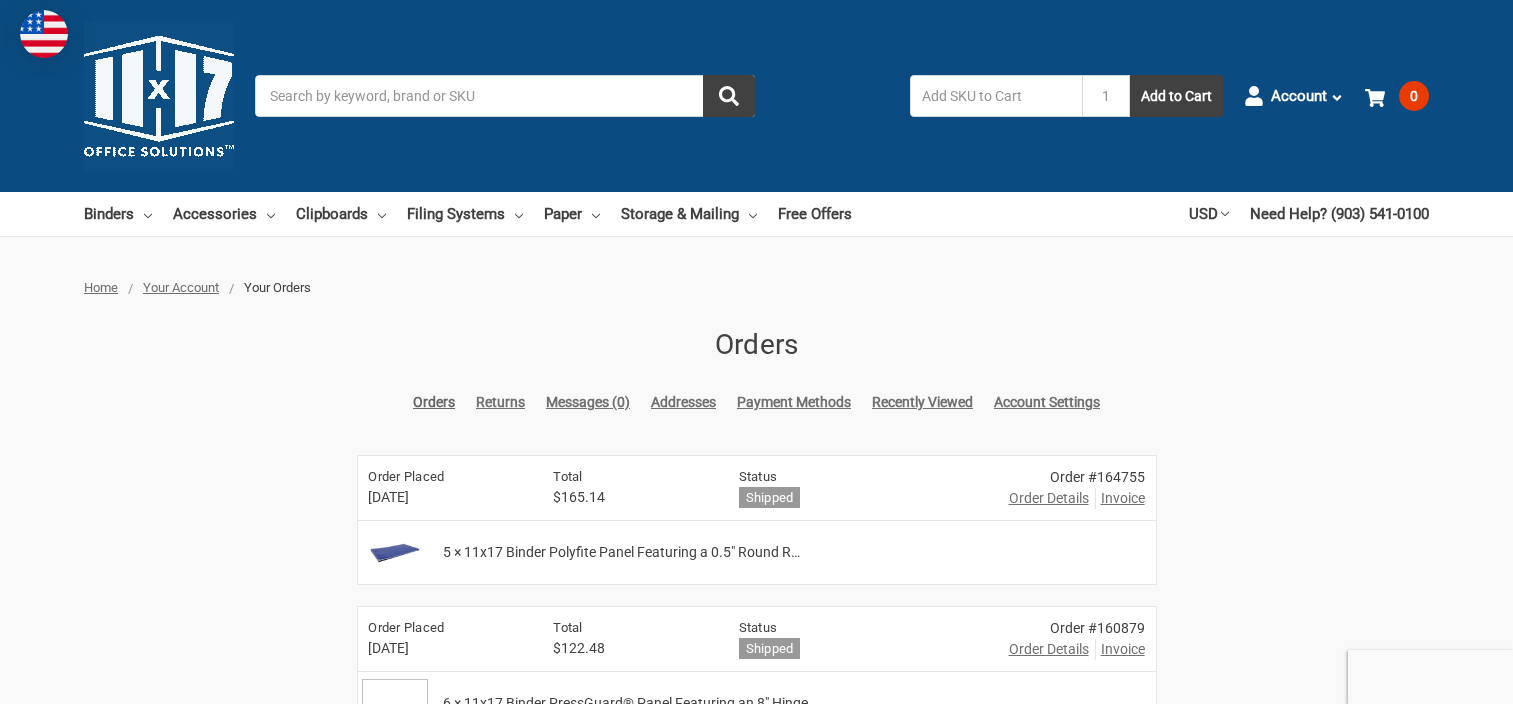scroll, scrollTop: 0, scrollLeft: 0, axis: both 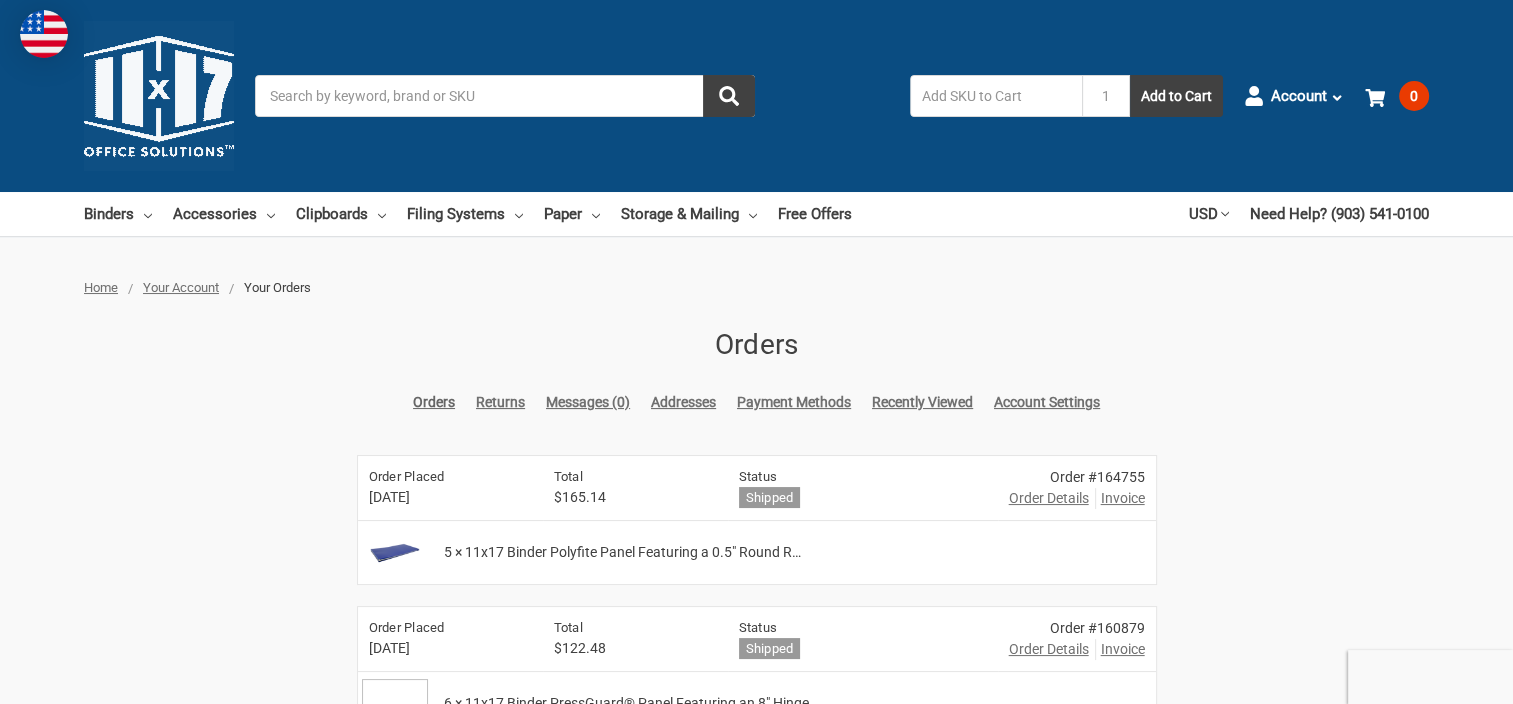 click on "Search" at bounding box center [505, 96] 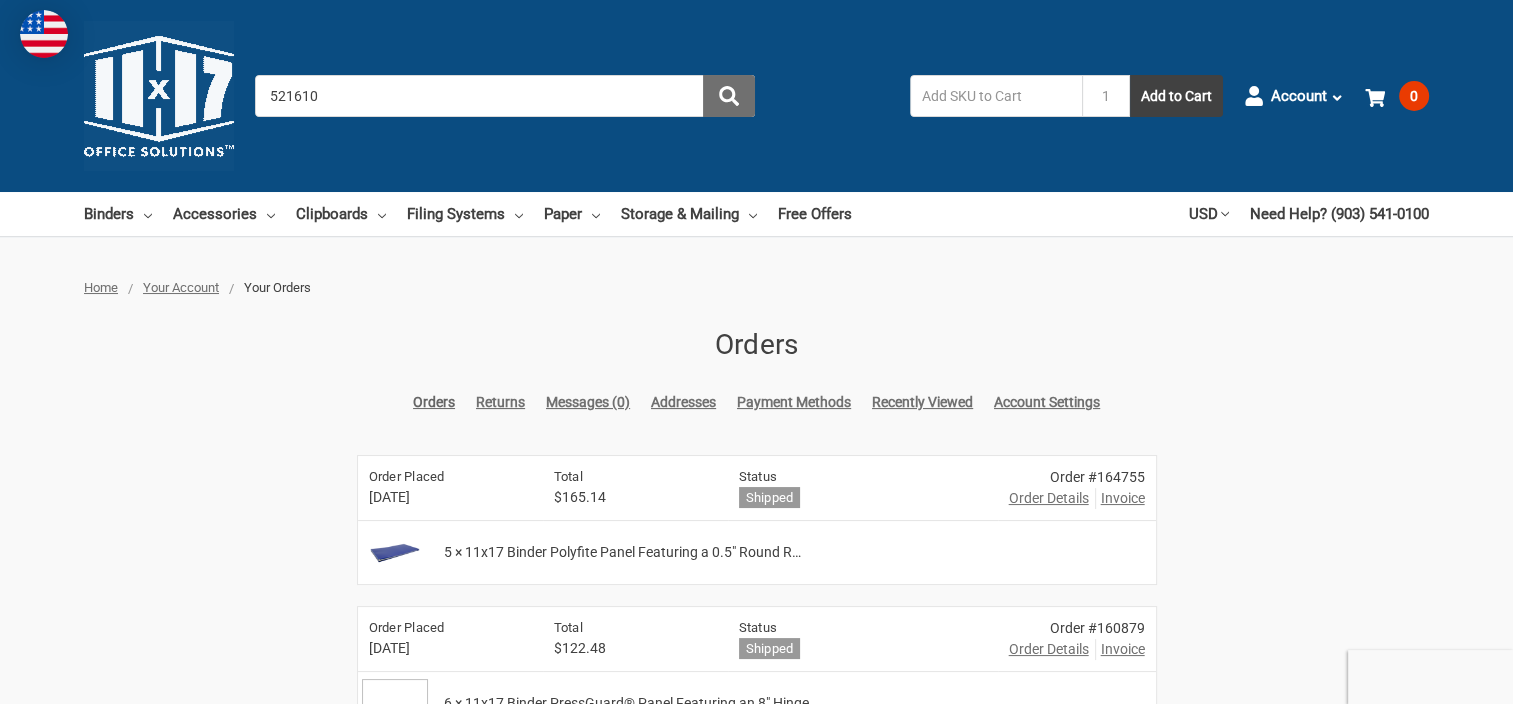 type on "521610" 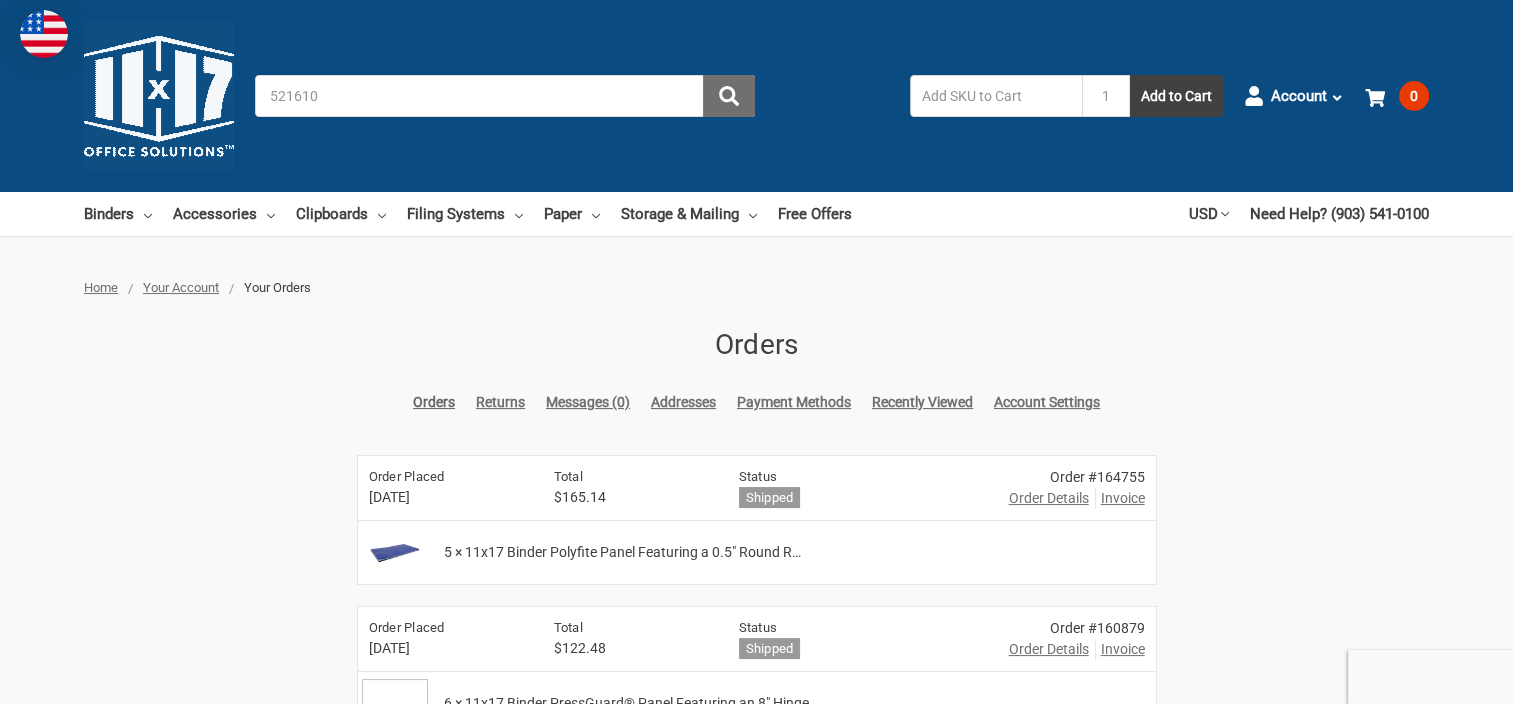 click 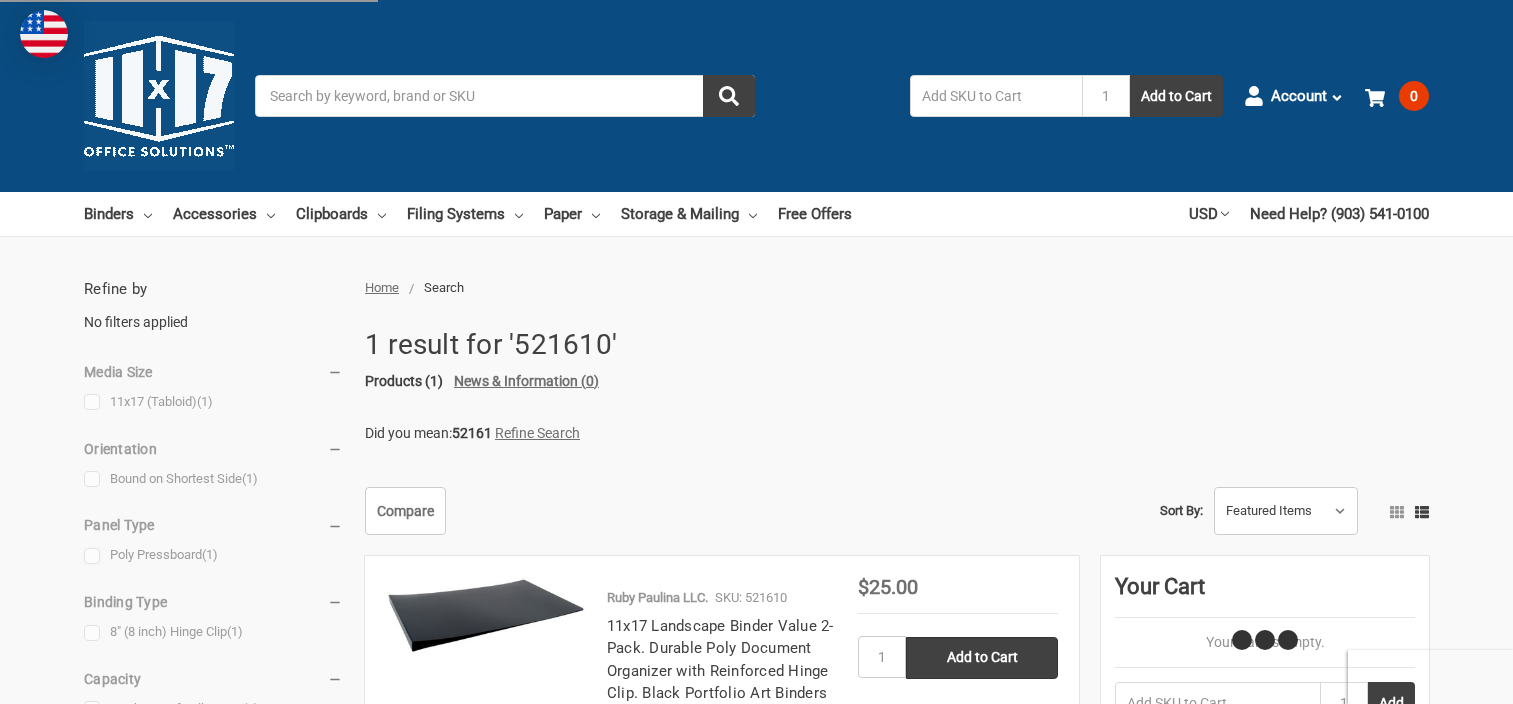 scroll, scrollTop: 0, scrollLeft: 0, axis: both 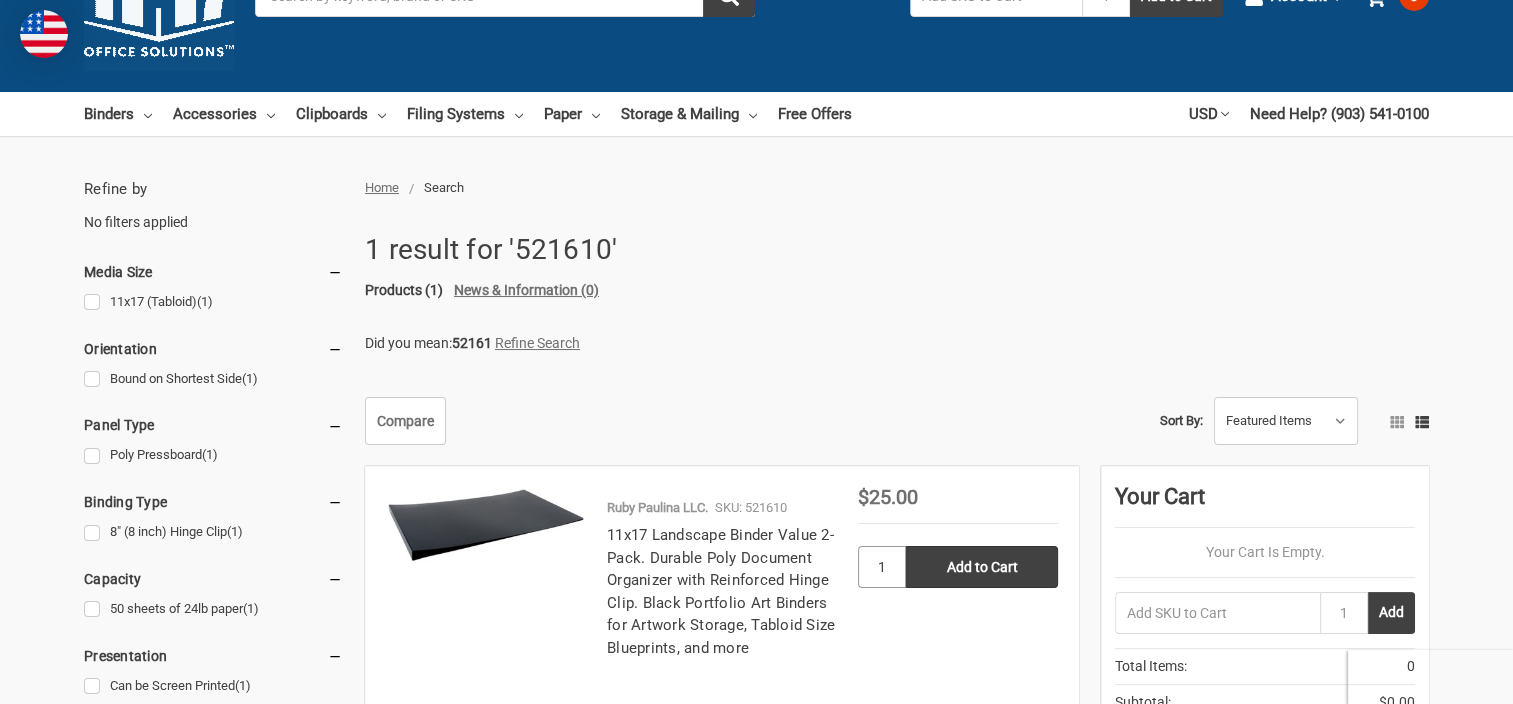click on "1" at bounding box center (882, 567) 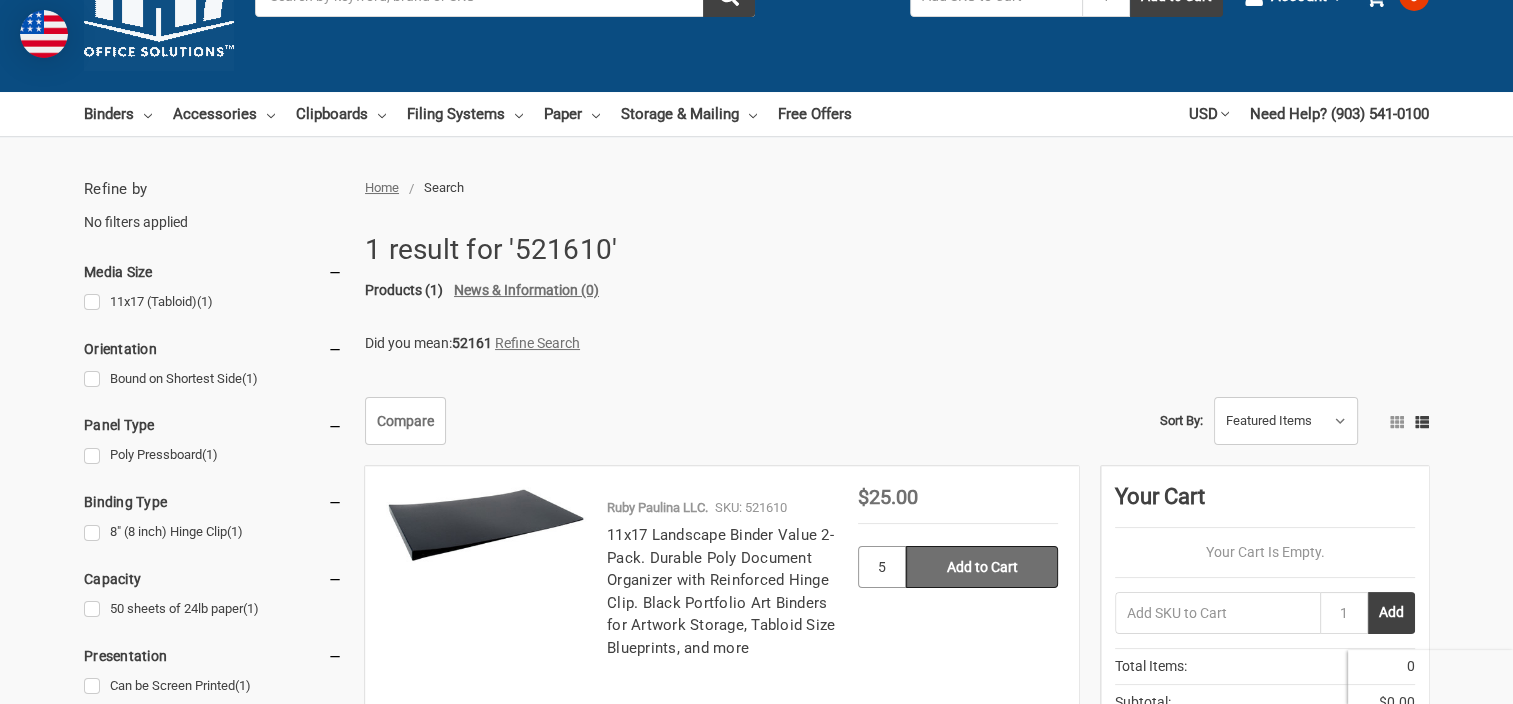 type on "5" 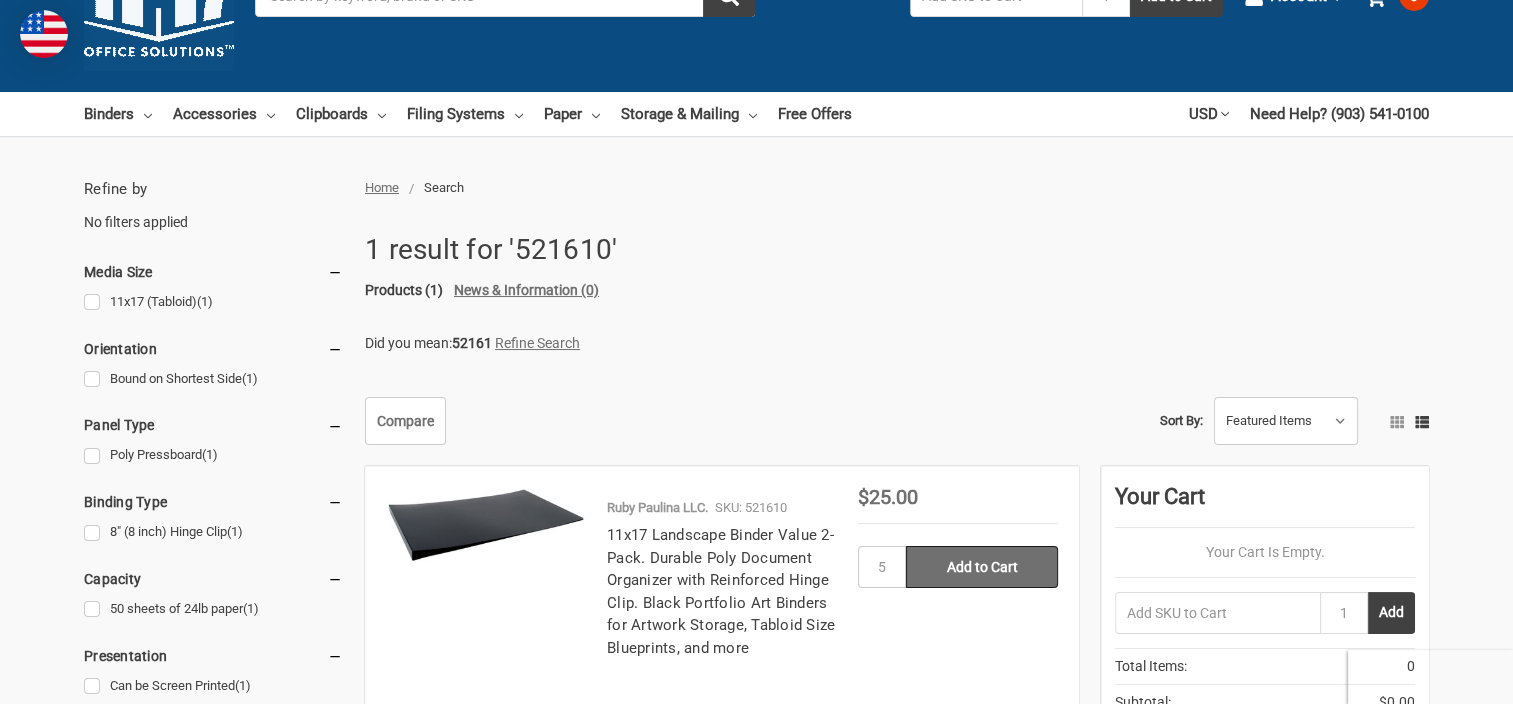 click on "Add to Cart" at bounding box center (982, 567) 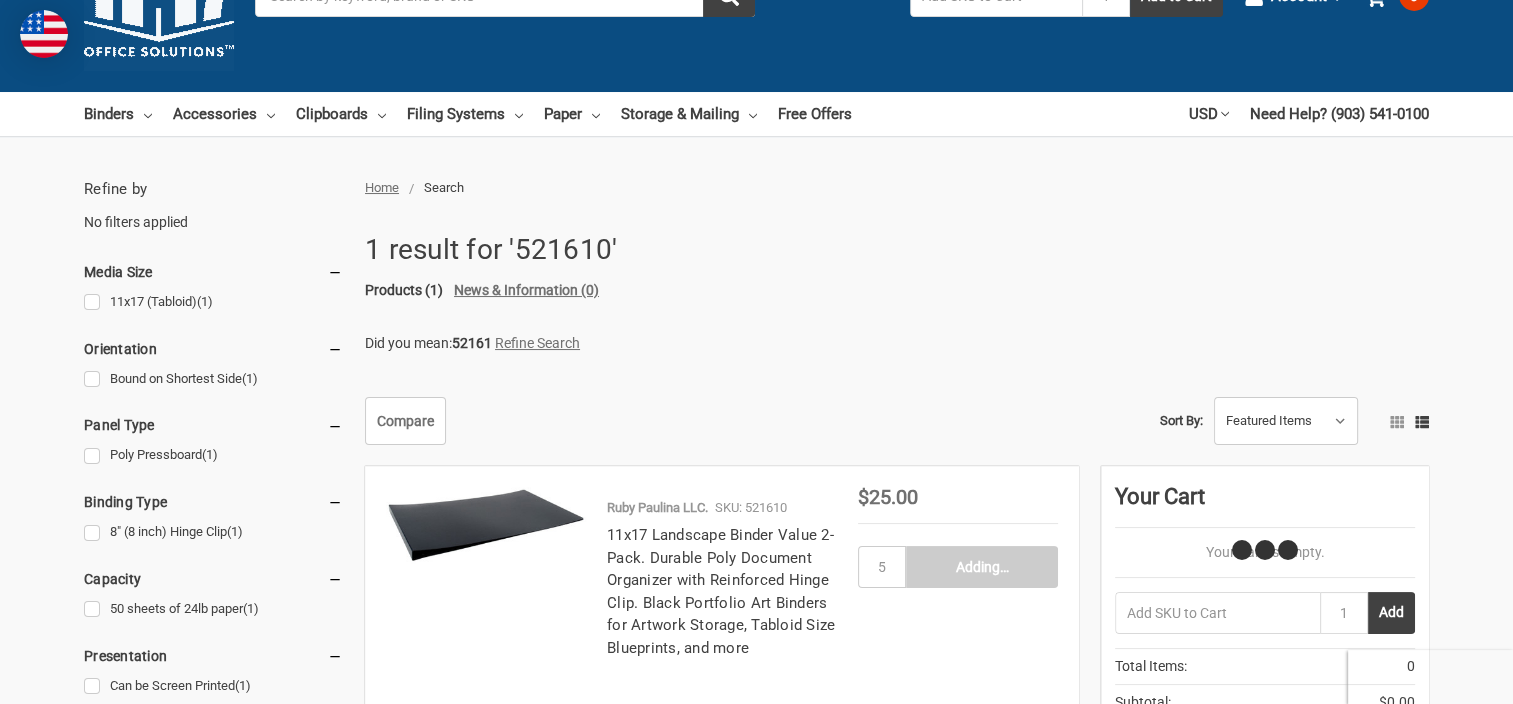 type on "Add to Cart" 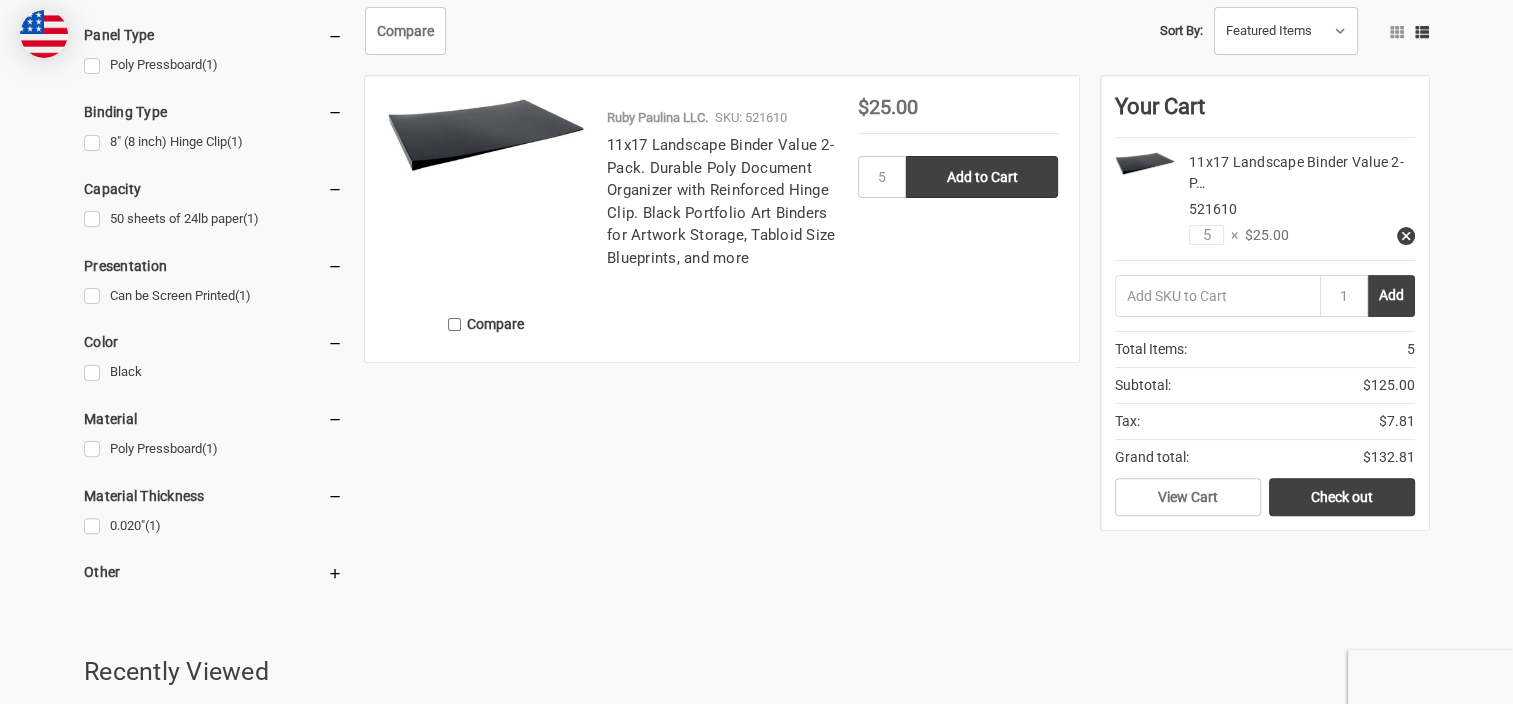 scroll, scrollTop: 500, scrollLeft: 0, axis: vertical 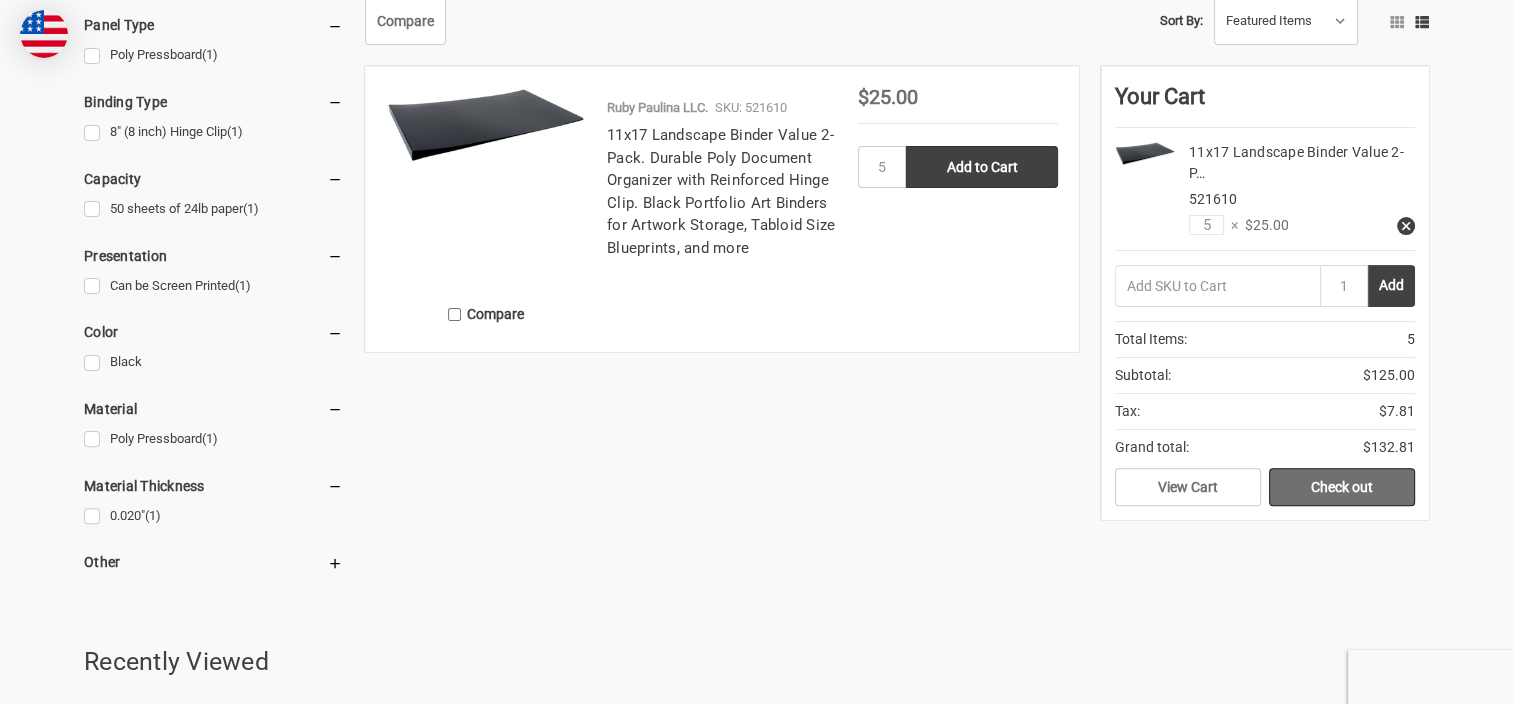 click on "Check out" at bounding box center [1342, 487] 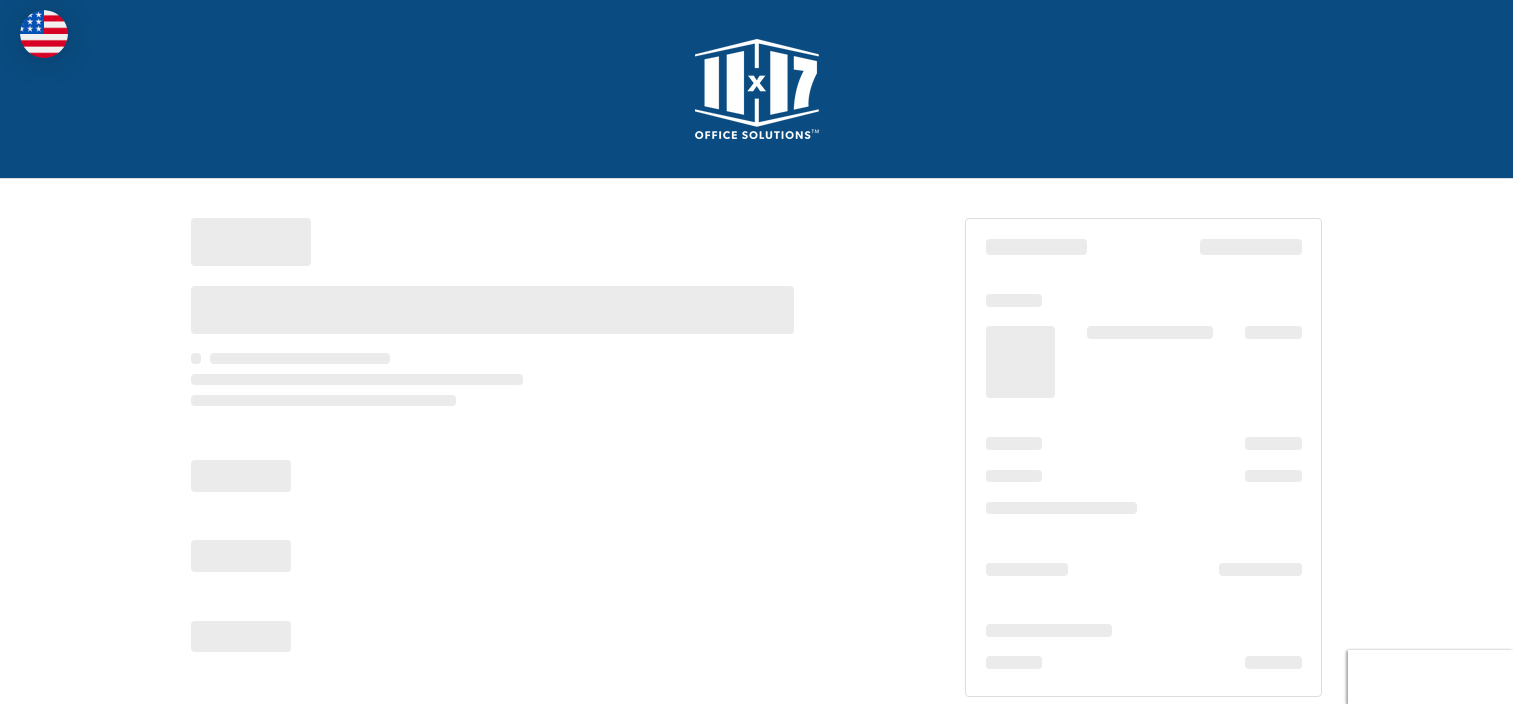 scroll, scrollTop: 0, scrollLeft: 0, axis: both 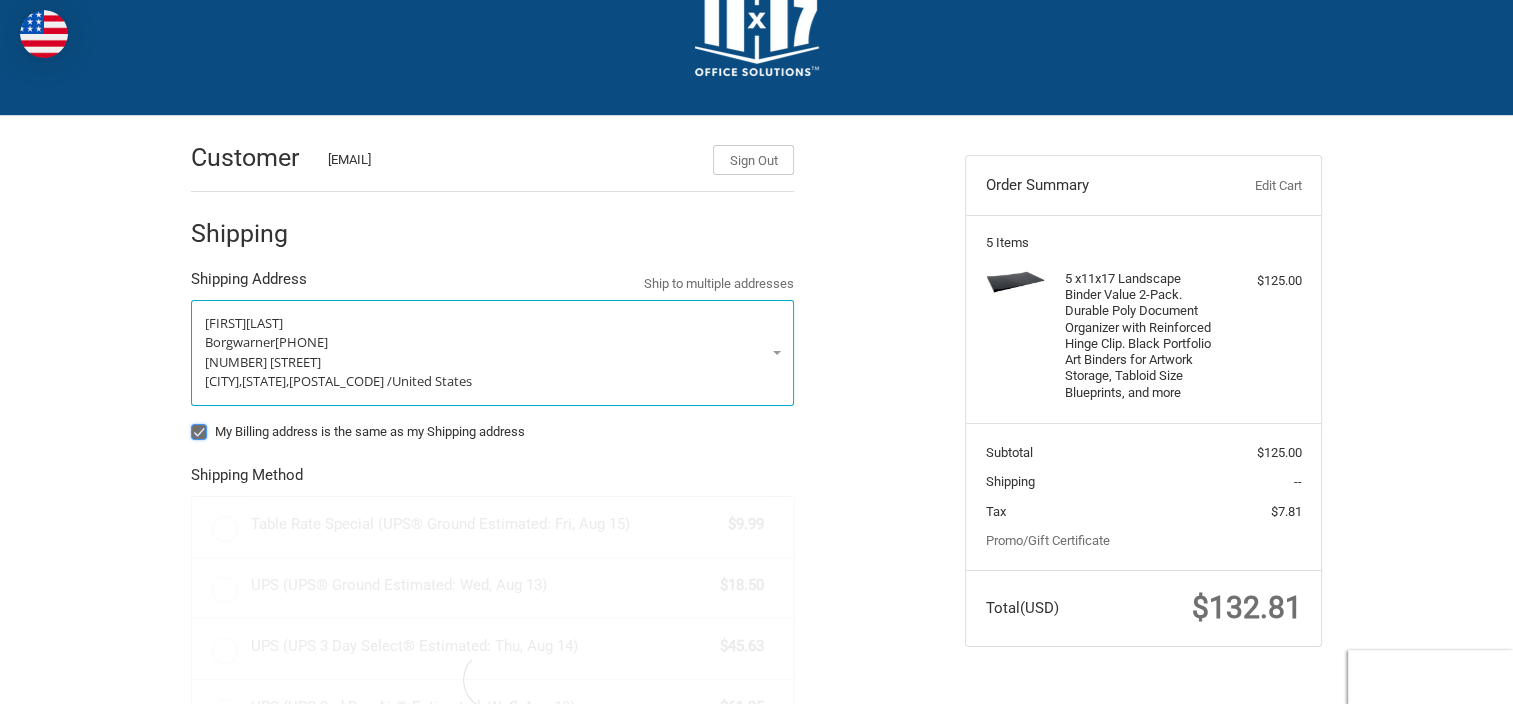radio on "true" 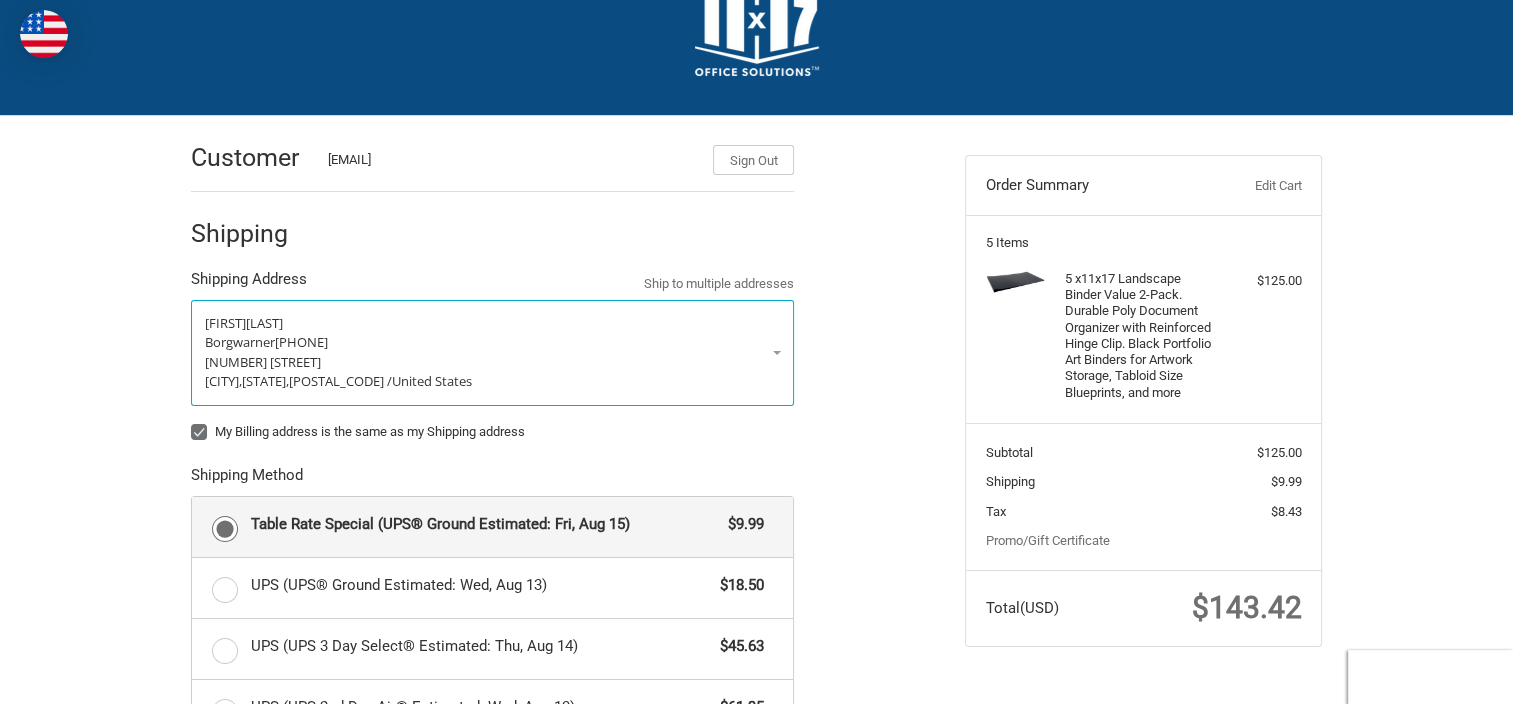 click on "My Billing address is the same as my Shipping address" at bounding box center (492, 432) 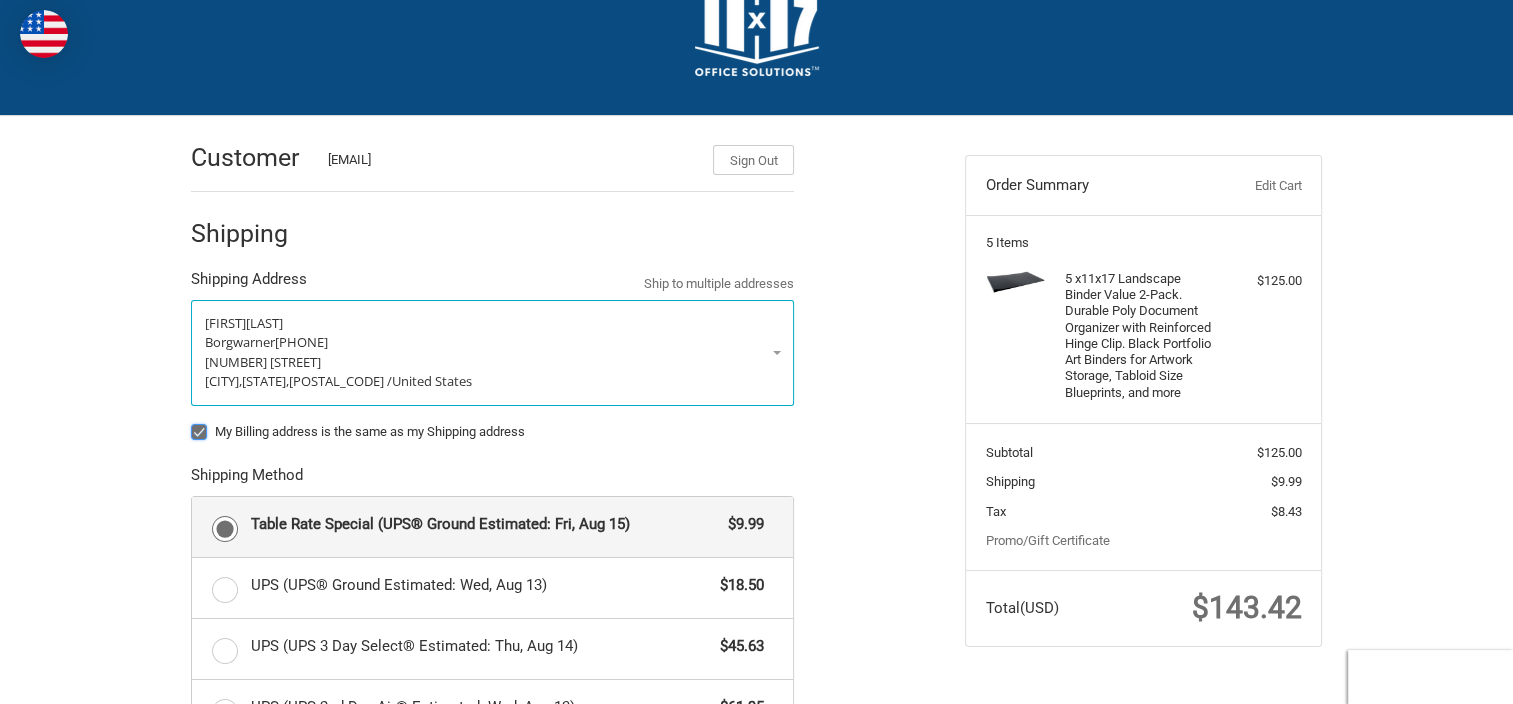 click on "My Billing address is the same as my Shipping address" at bounding box center (191, 422) 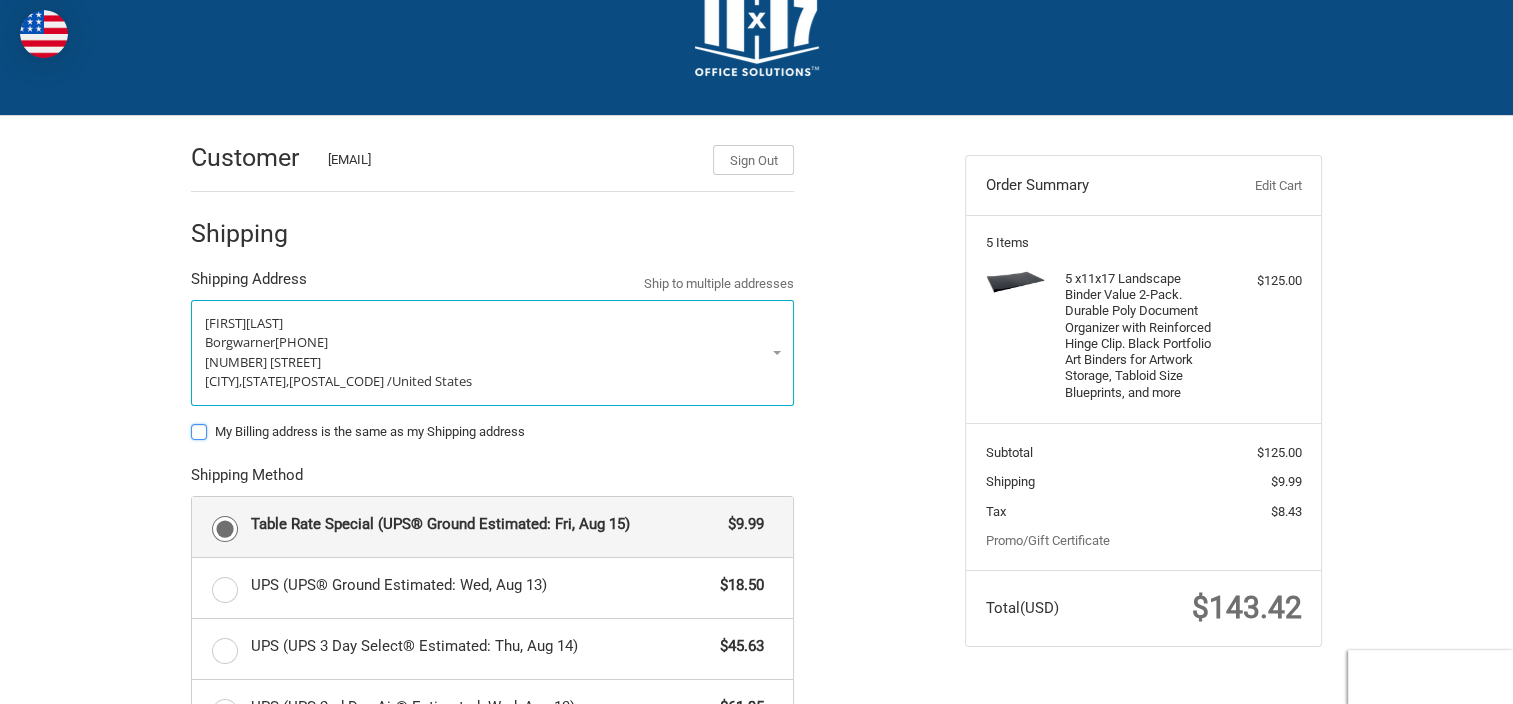 checkbox on "false" 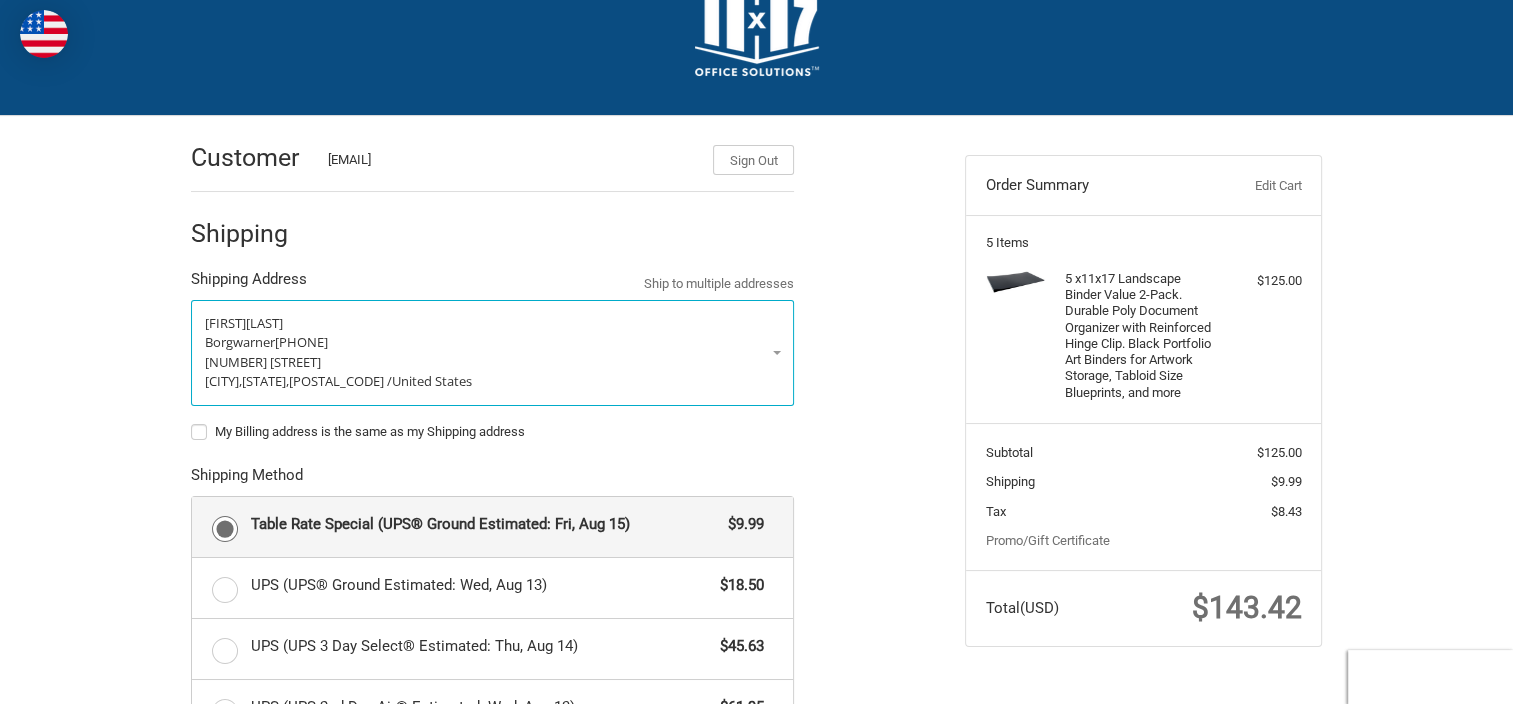 click on "Customer bbakall@borgwarner.com Sign Out Shipping Shipping Address Ship to multiple addresses Brad  Bakall Borgwarner  708-547-2743 700 25th Ave  Bellwood,  Illinois,  60104 /  United States  My Billing address is the same as my Shipping address Shipping Method Table Rate Special (UPS® Ground Estimated: Fri, Aug 15) $9.99 UPS (UPS® Ground Estimated: Wed, Aug 13) $18.50 UPS (UPS 3 Day Select® Estimated: Thu, Aug 14) $45.63 UPS (UPS 2nd Day Air® Estimated: Wed, Aug 13) $61.95 UPS (UPS Next Day Air Saver® Estimated: Tue, Aug 12) $136.70 UPS (UPS Next Day Air® Estimated: Tue, Aug 12) $151.33 Order Comments Order Comments Continue Billing Secure Payment" at bounding box center [563, 659] 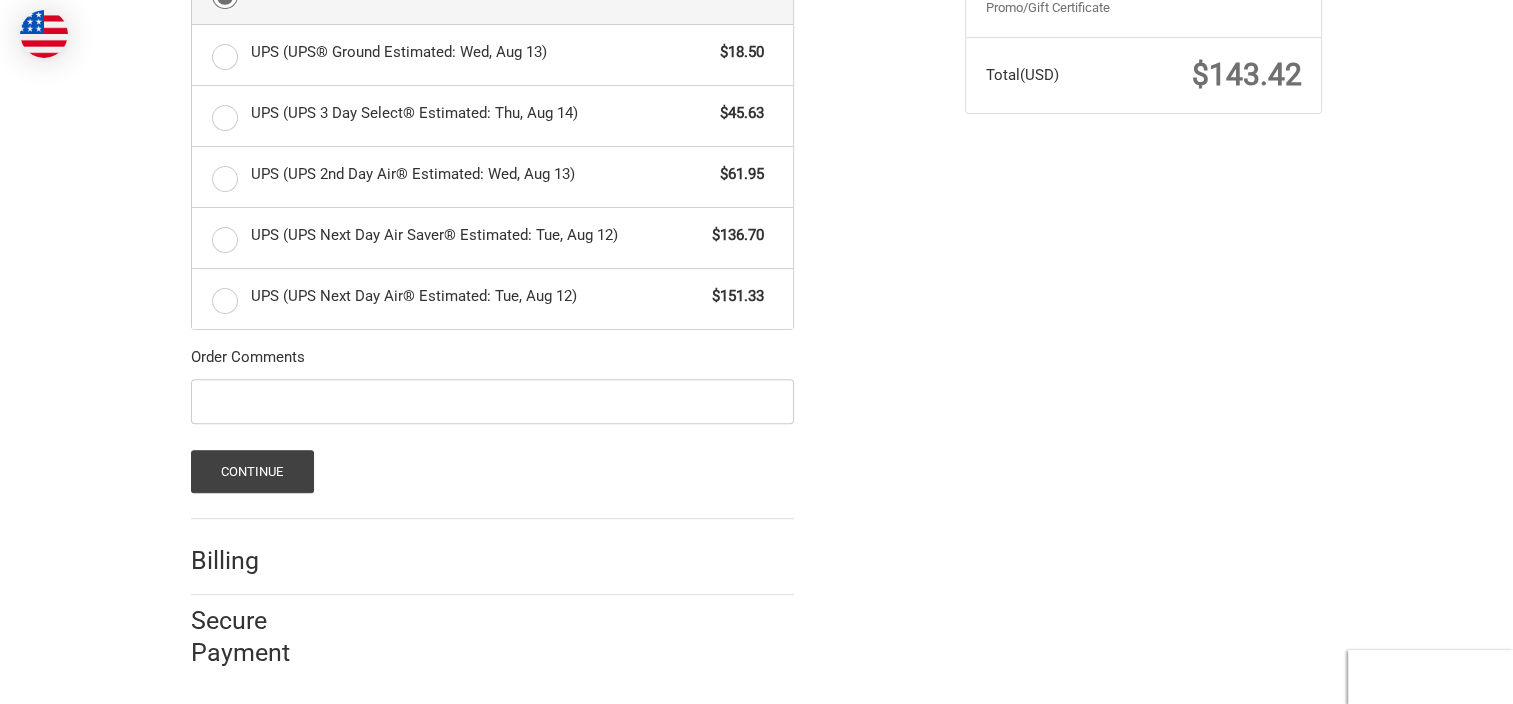 scroll, scrollTop: 598, scrollLeft: 0, axis: vertical 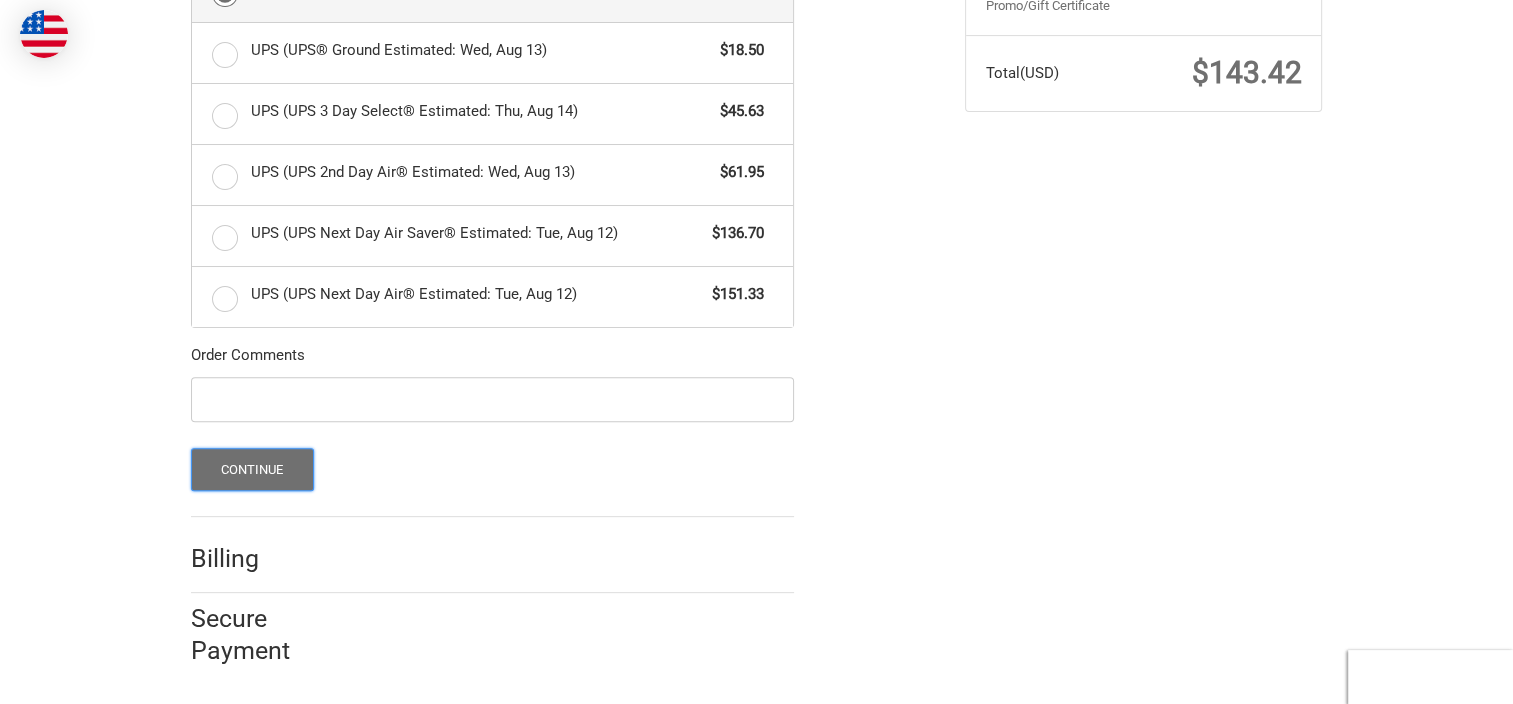 click on "Continue" at bounding box center (252, 469) 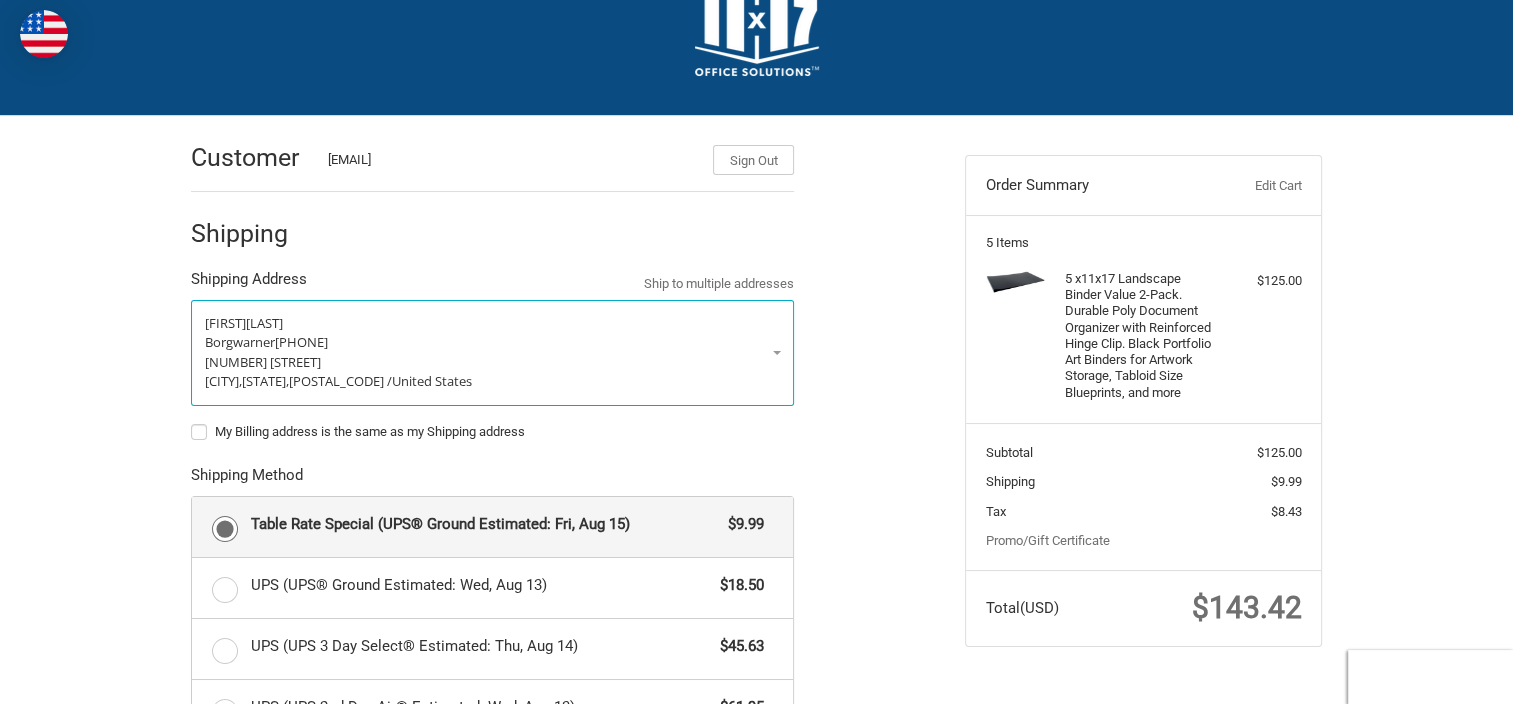 select on "US" 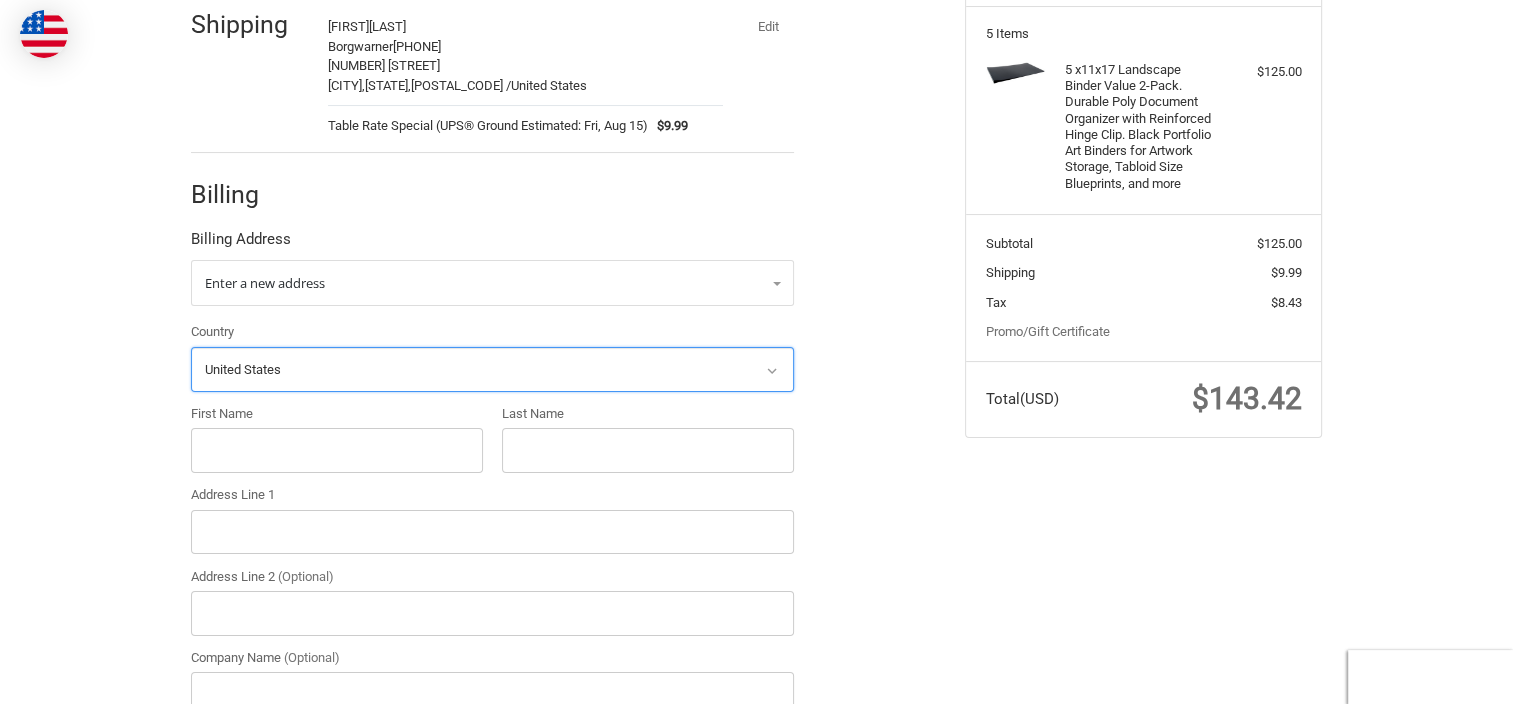 scroll, scrollTop: 283, scrollLeft: 0, axis: vertical 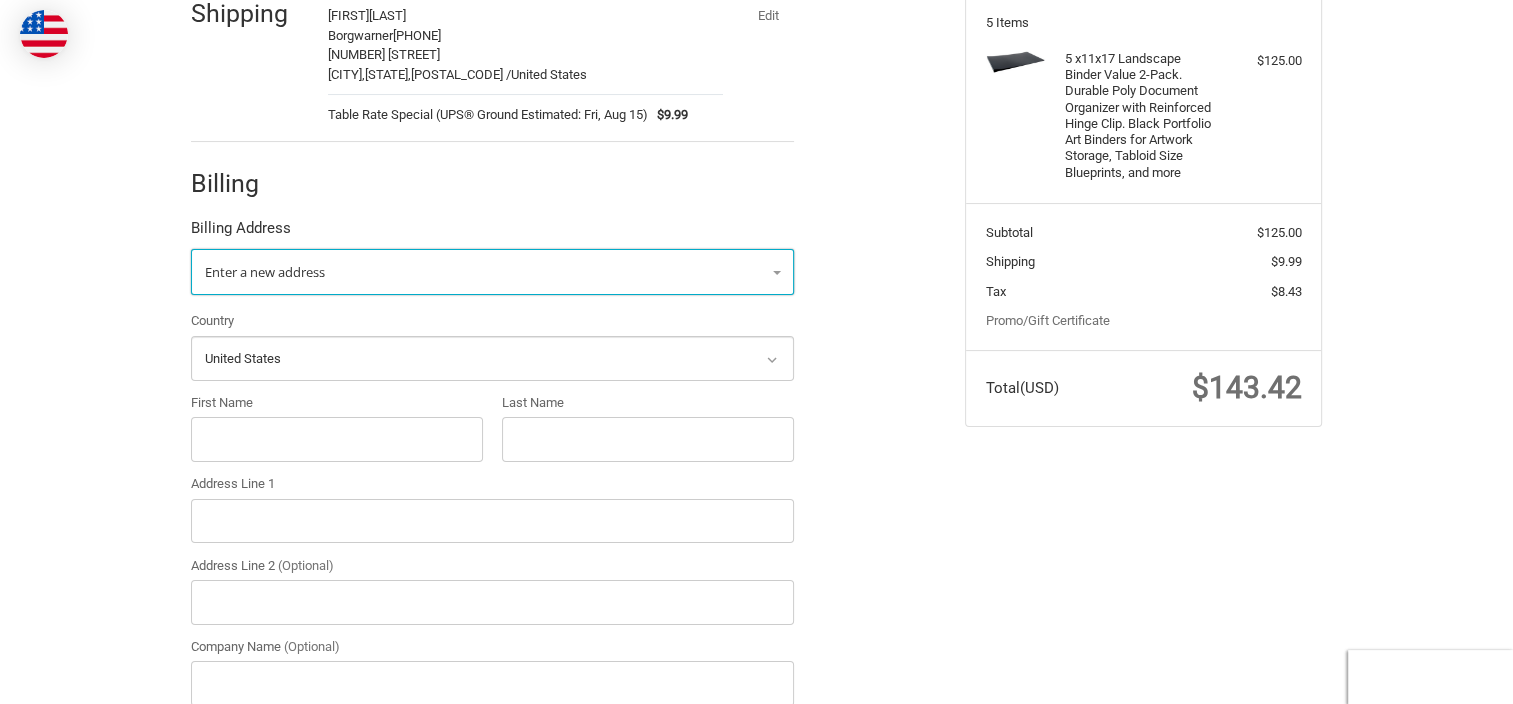 click on "Enter a new address" at bounding box center (265, 272) 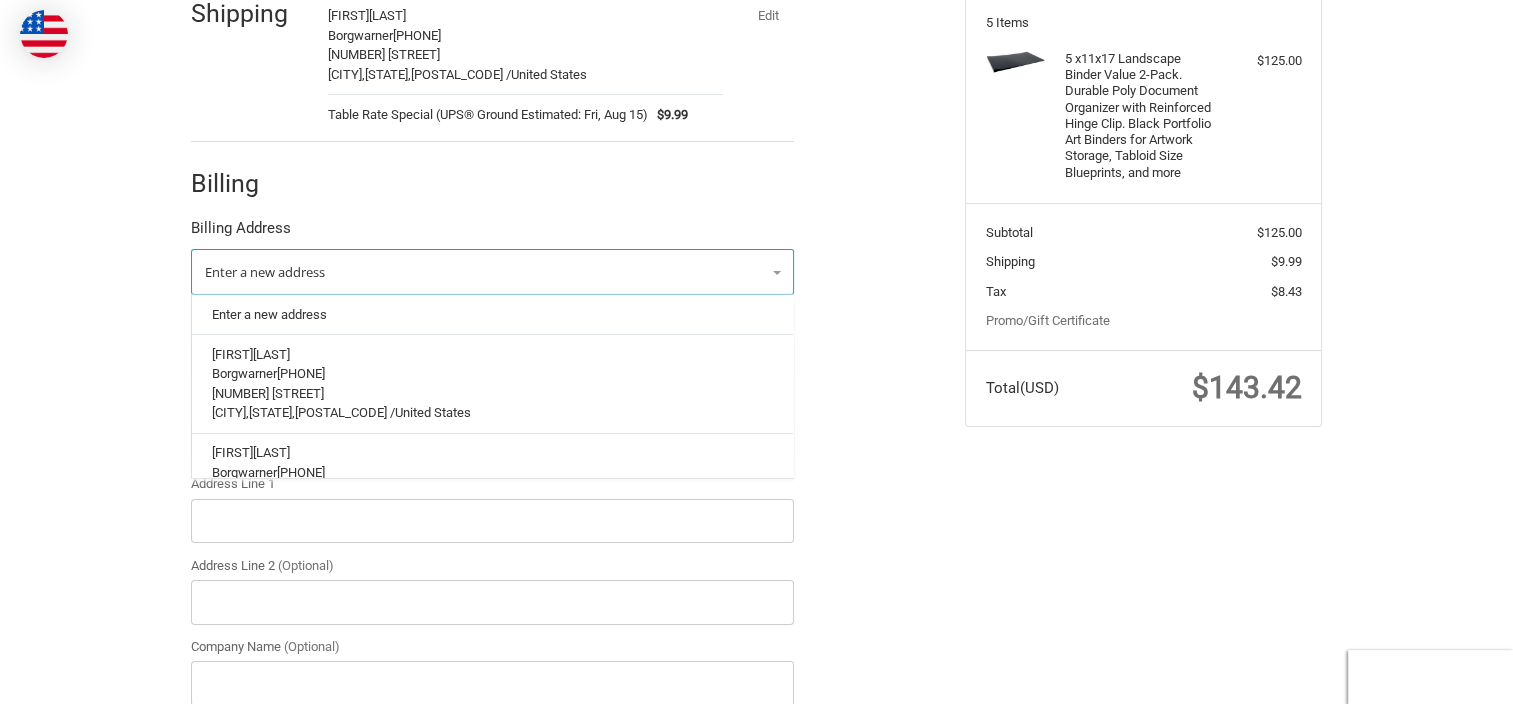 click on "Customer bbakall@borgwarner.com Sign Out Shipping Brad  Bakall Borgwarner  708-547-2743 700 25th Ave  Bellwood,  Illinois,  60104 /  United States  Table Rate Special (UPS® Ground Estimated: Fri, Aug 15) $9.99 Edit Billing Billing Address Enter a new address Enter a new address Brad  Bakall Borgwarner  708-547-2743 700 25th Ave  Bellwood,  Illinois,  60104 /  United States  Brad  Bakall Borgwarner  708-547-2743 3850 Hamlinn Road  Auburn Hills,  Michigan,  48326 /  United States  Country Select a country Afghanistan Åland Islands Albania Algeria American Samoa Andorra Angola Anguilla Antarctica Antigua and Barbuda Argentina Armenia Aruba Australia Austria Azerbaijan Bahamas Bahrain Bangladesh Barbados Belarus Belgium Belize Benin Bermuda Bhutan Bolivia Bonaire, Sint Eustatius and Saba Bosnia and Herzegovina Botswana Bouvet Island Brazil British Indian Ocean Territory Brunei Darussalam Bulgaria Burkina Faso Burundi Cambodia Cameroon Canada Cape Verde Cayman Islands Central African Republic Chad Chile China" at bounding box center (756, 503) 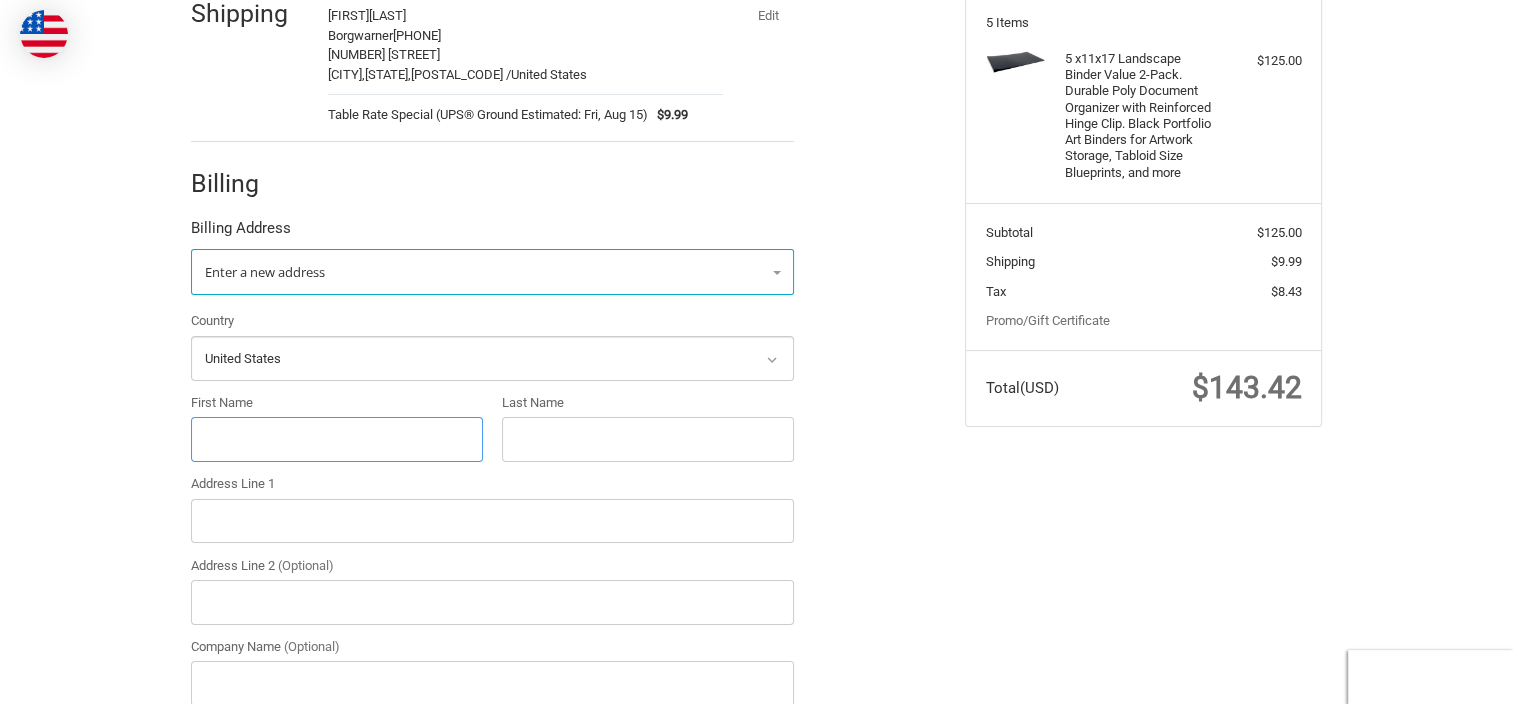 click on "First Name" at bounding box center (337, 439) 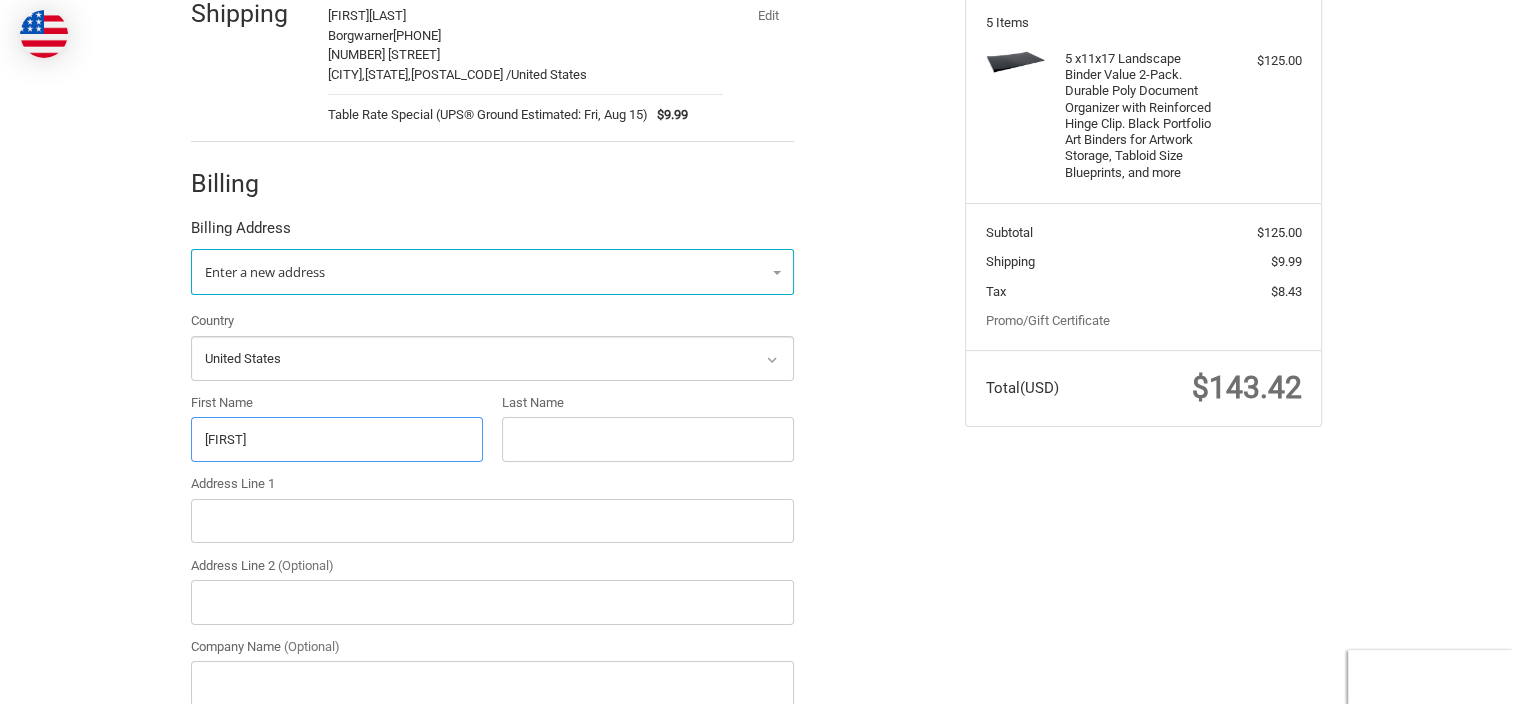 type on "Bradd" 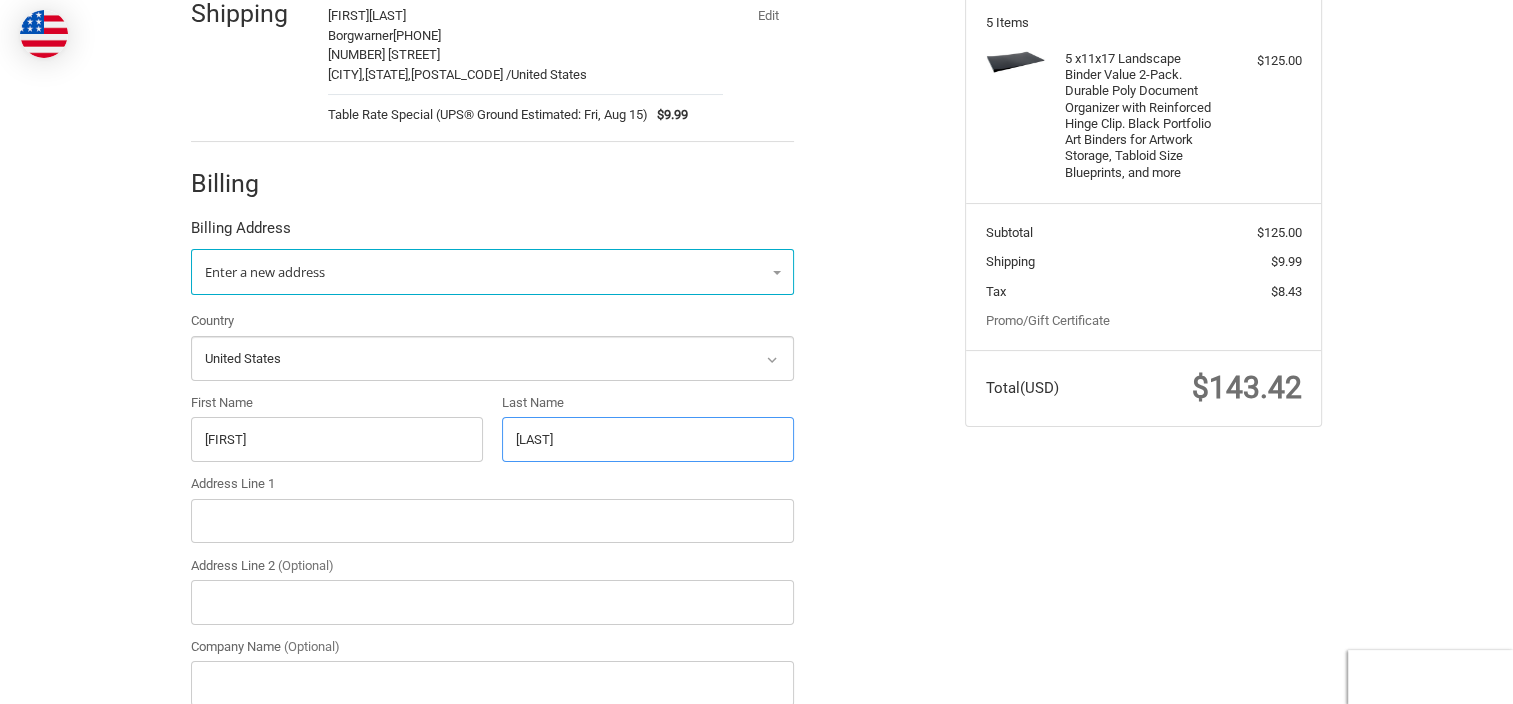 type on "Bakall" 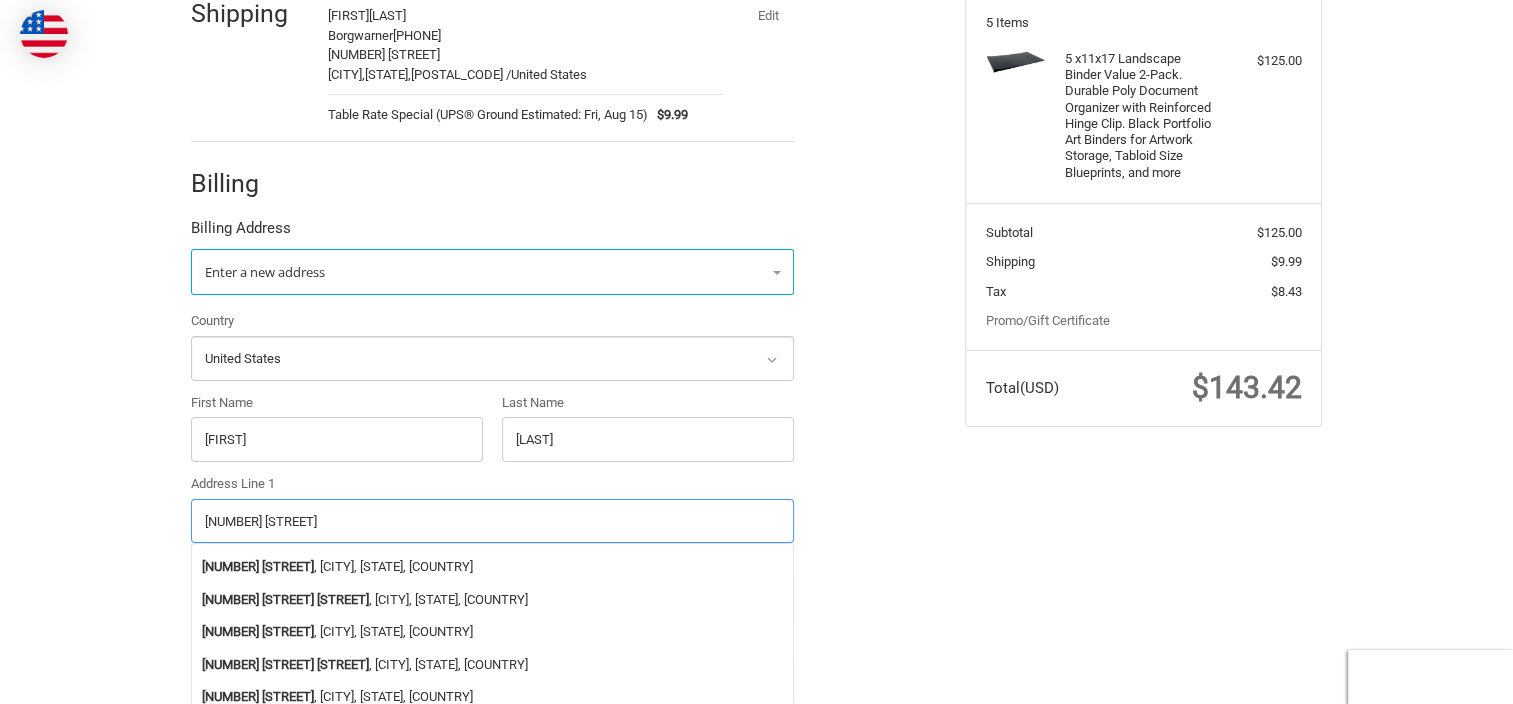 type on "3850 Hamlin Road" 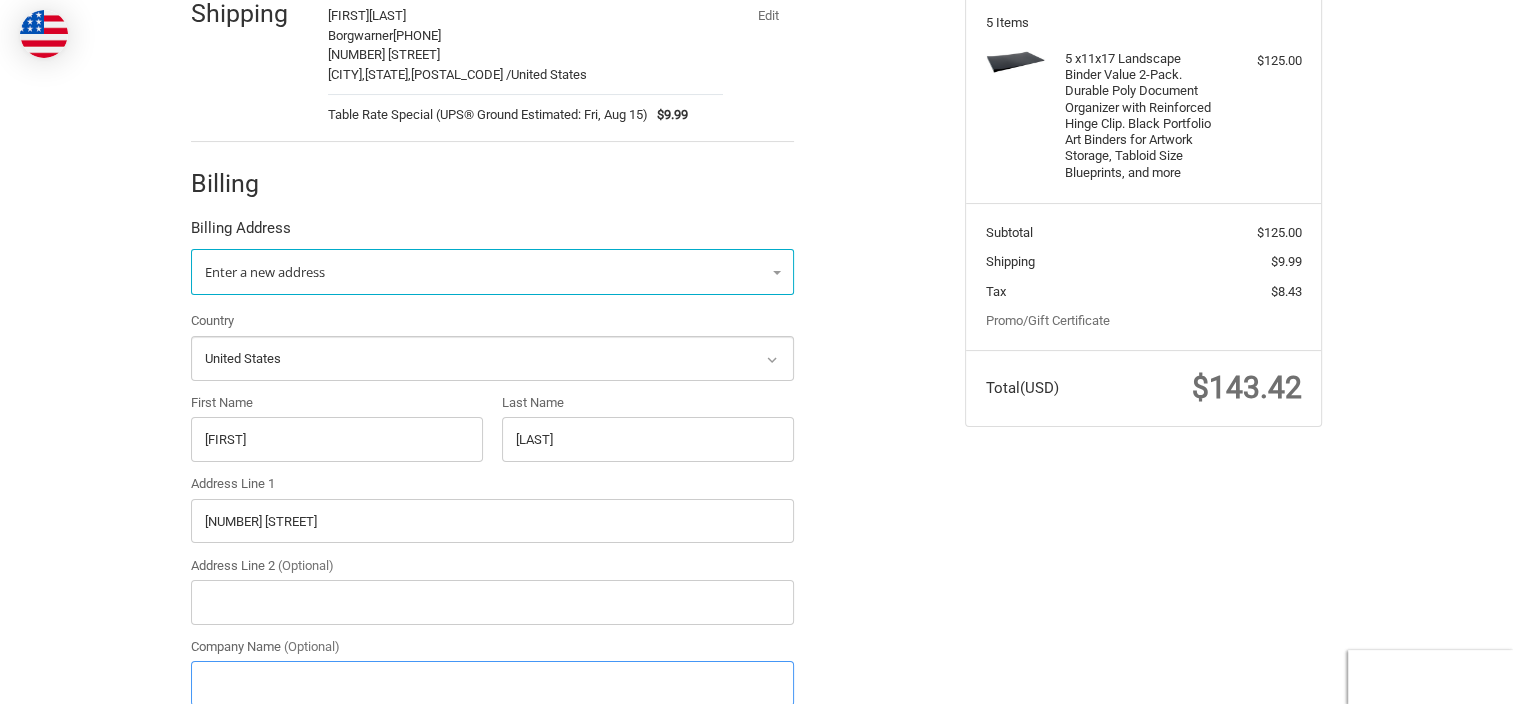 scroll, scrollTop: 284, scrollLeft: 0, axis: vertical 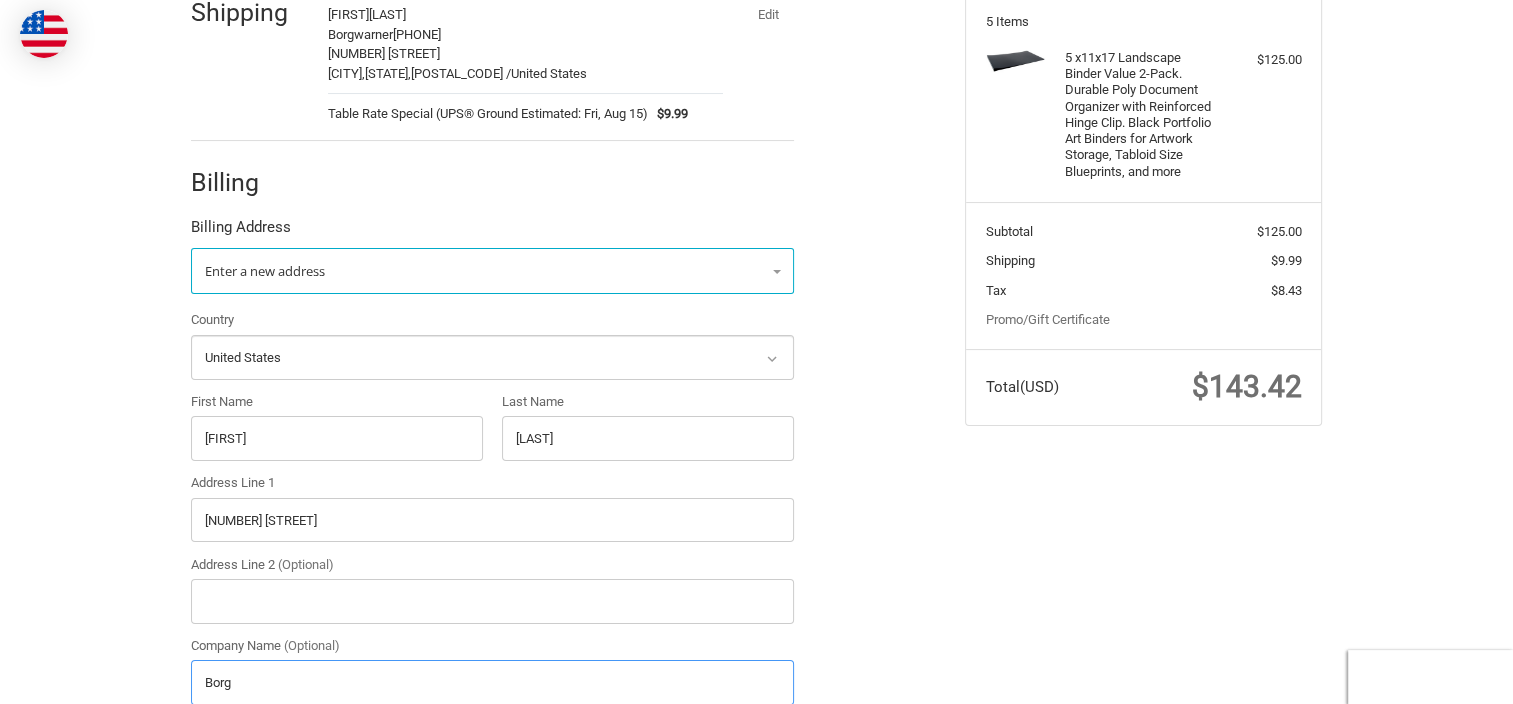 type on "Borgwarner" 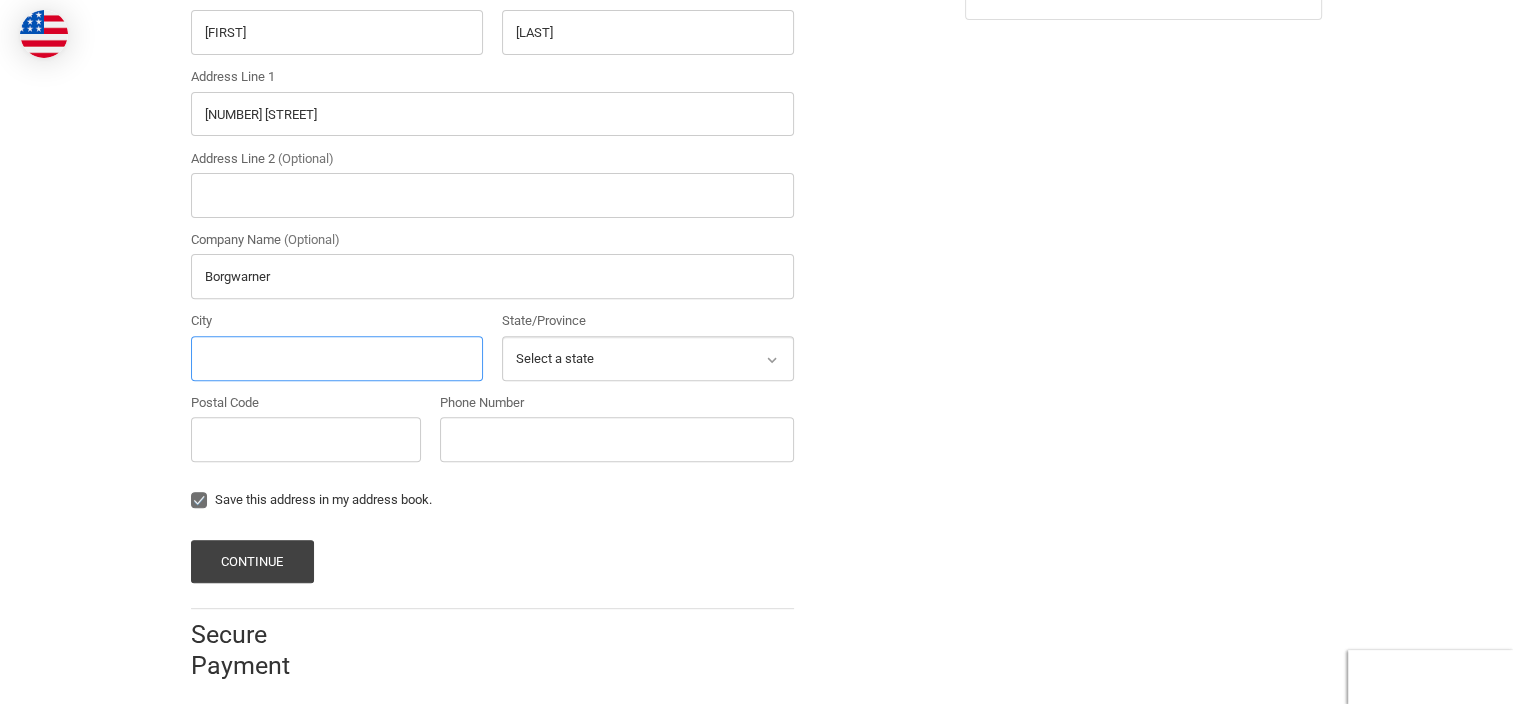 scroll, scrollTop: 694, scrollLeft: 0, axis: vertical 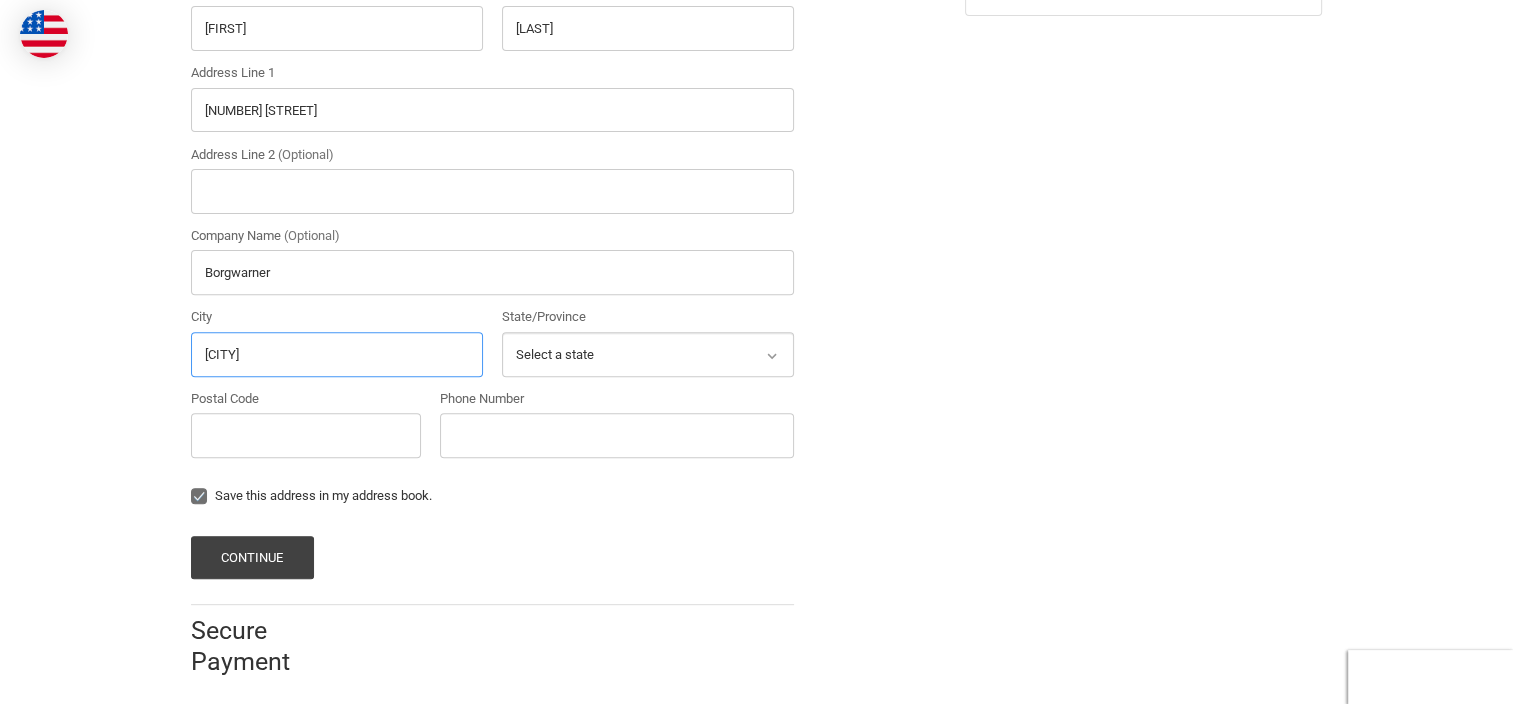 type on "Auburn Hills" 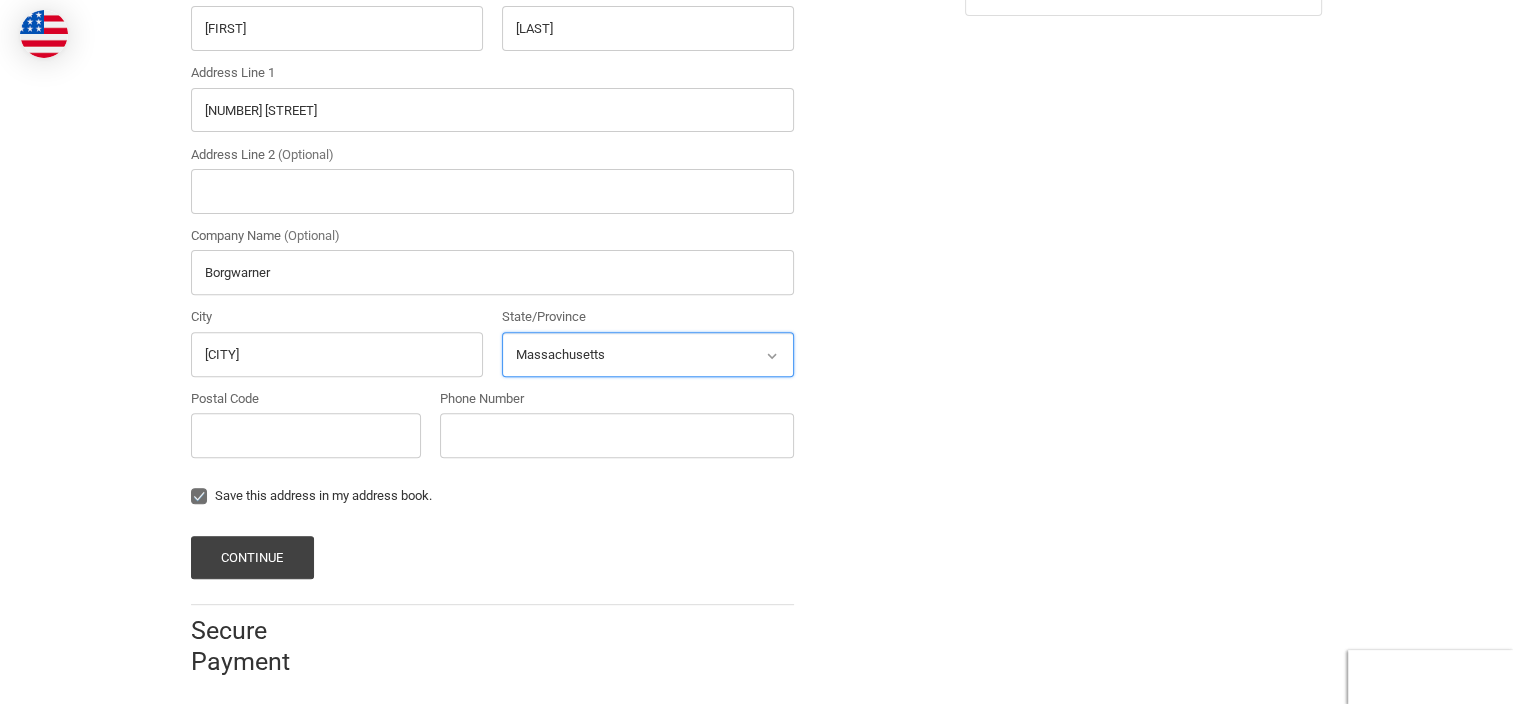 select on "MI" 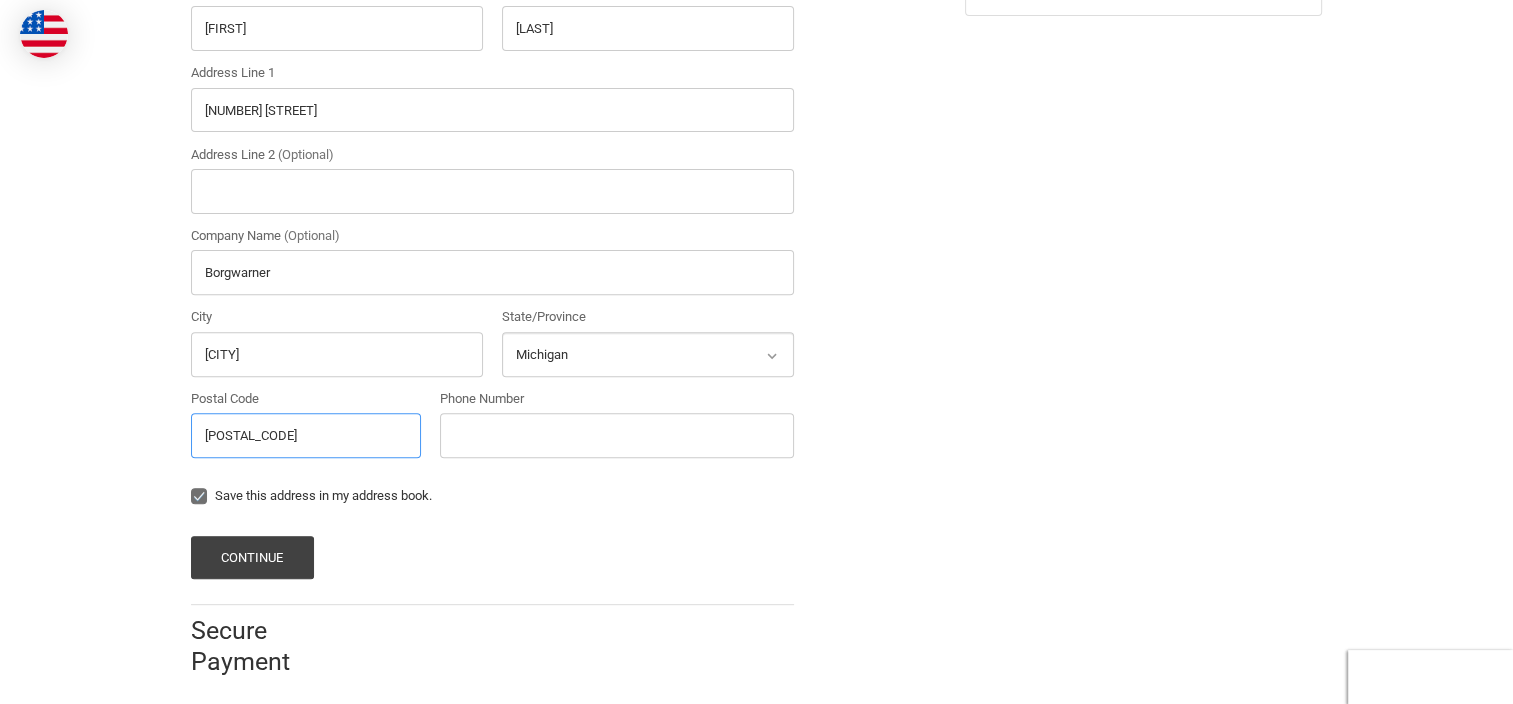 type on "48326" 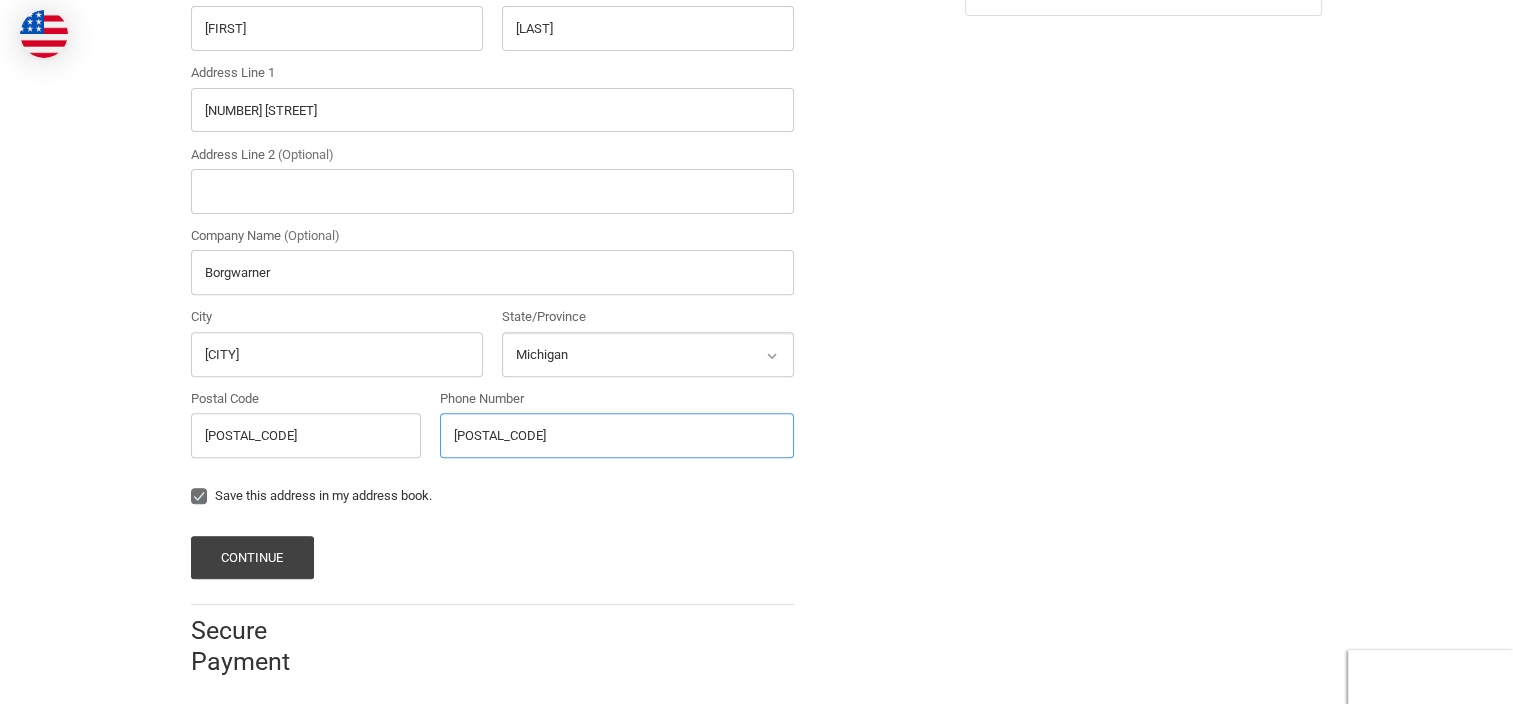 type on "2245639870" 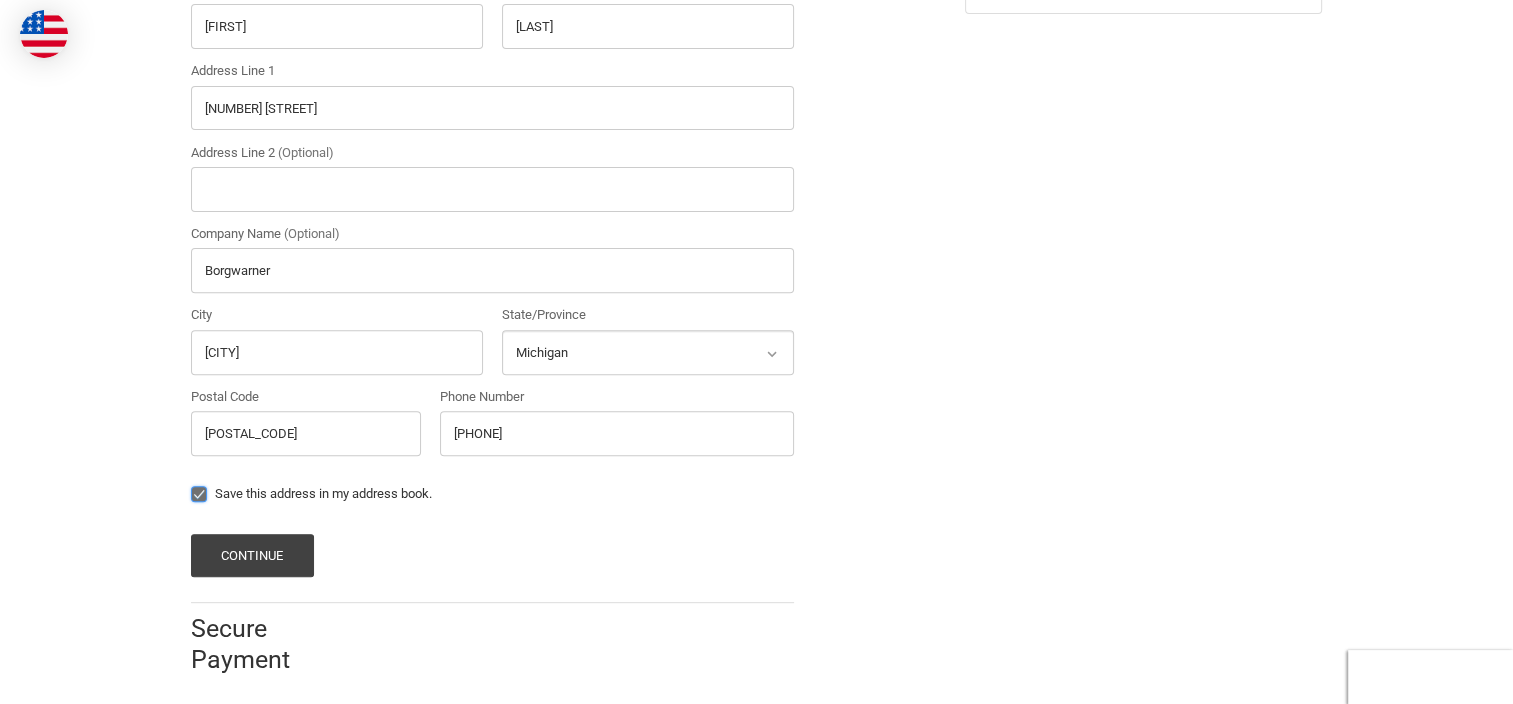scroll, scrollTop: 706, scrollLeft: 0, axis: vertical 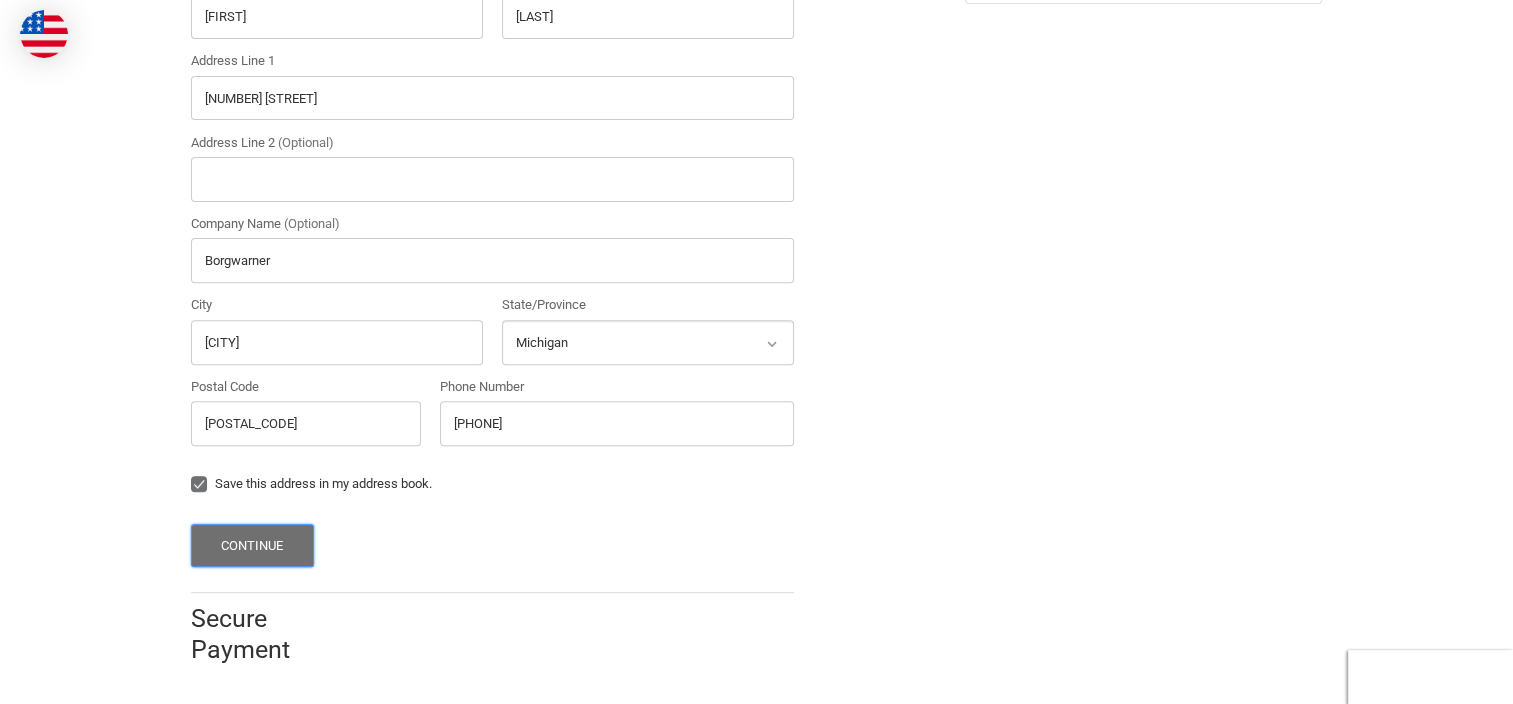click on "Continue" at bounding box center [252, 545] 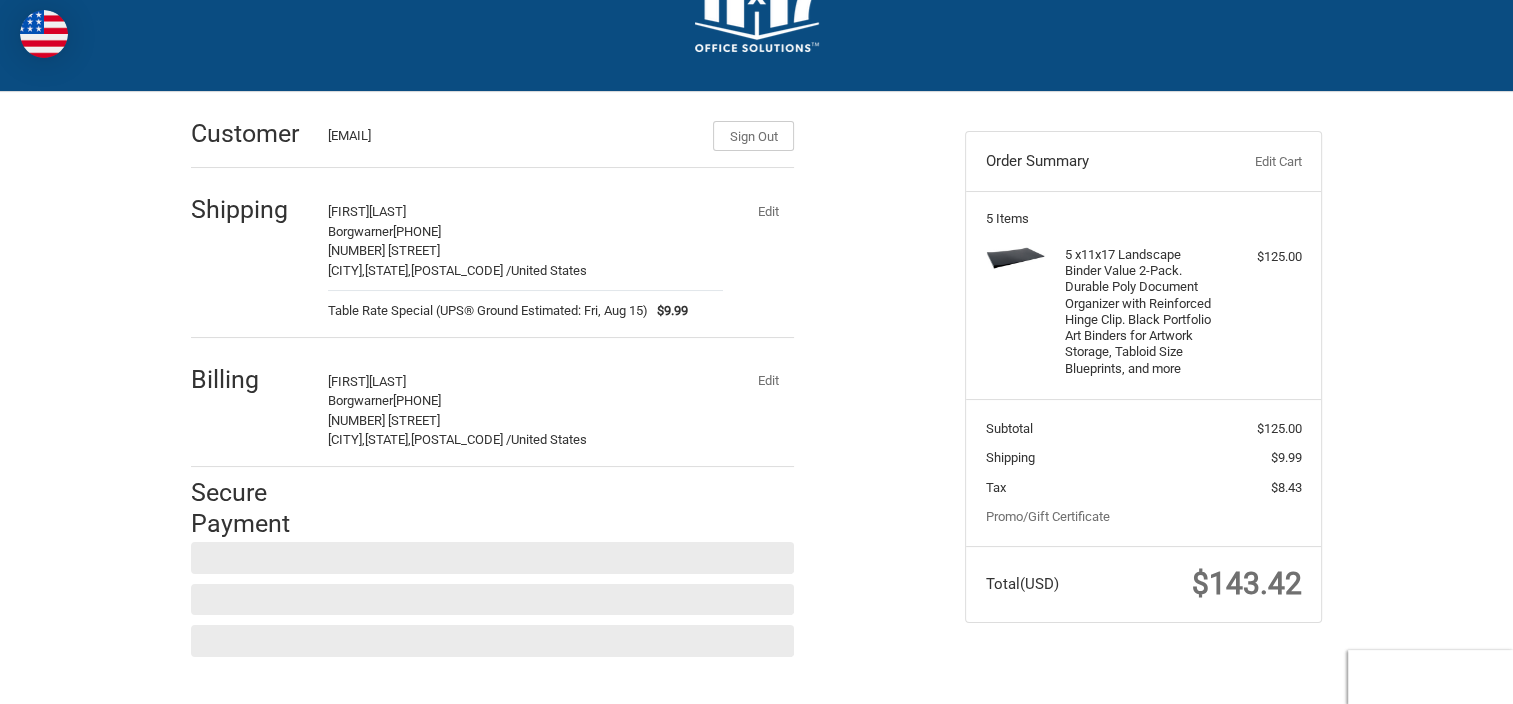scroll, scrollTop: 63, scrollLeft: 0, axis: vertical 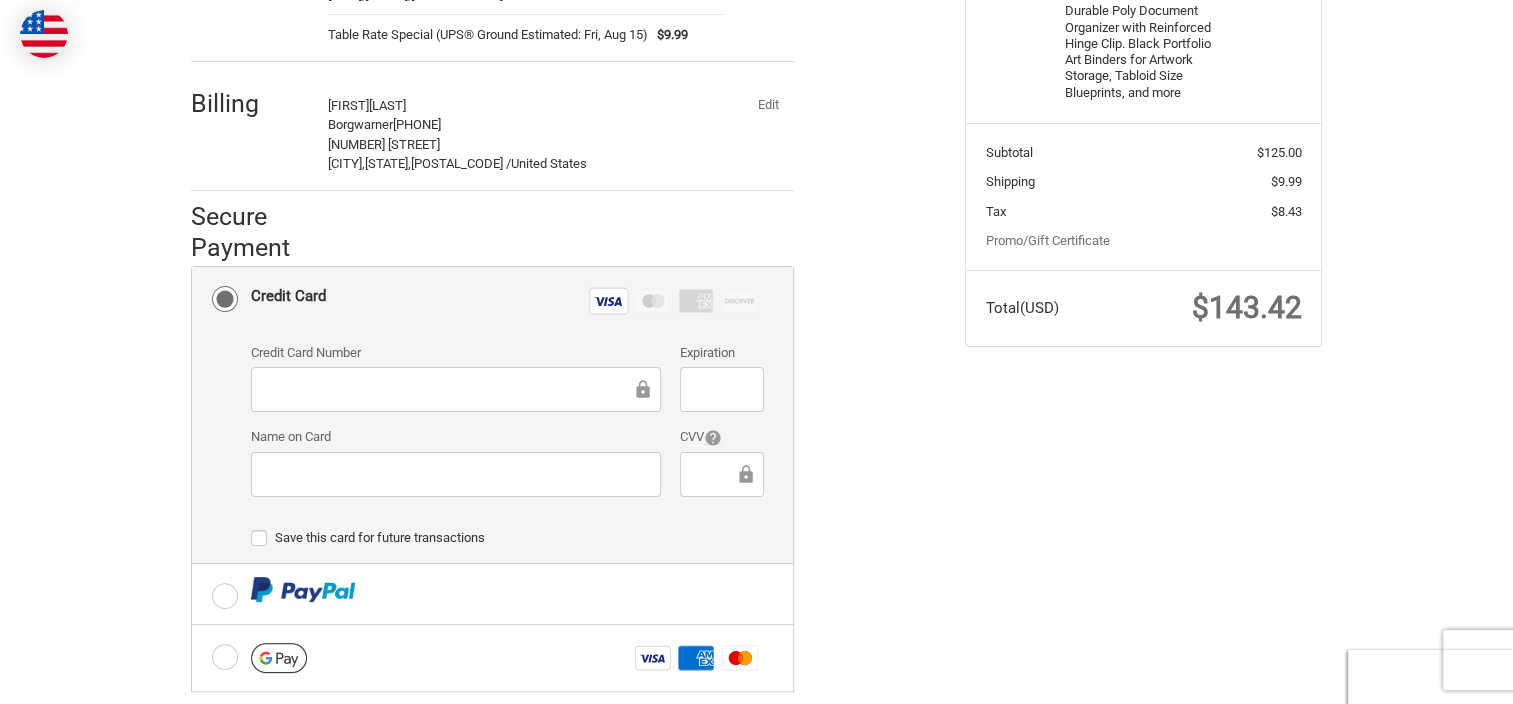 click on "Credit Card Visa Master Amex Discover" at bounding box center (507, 300) 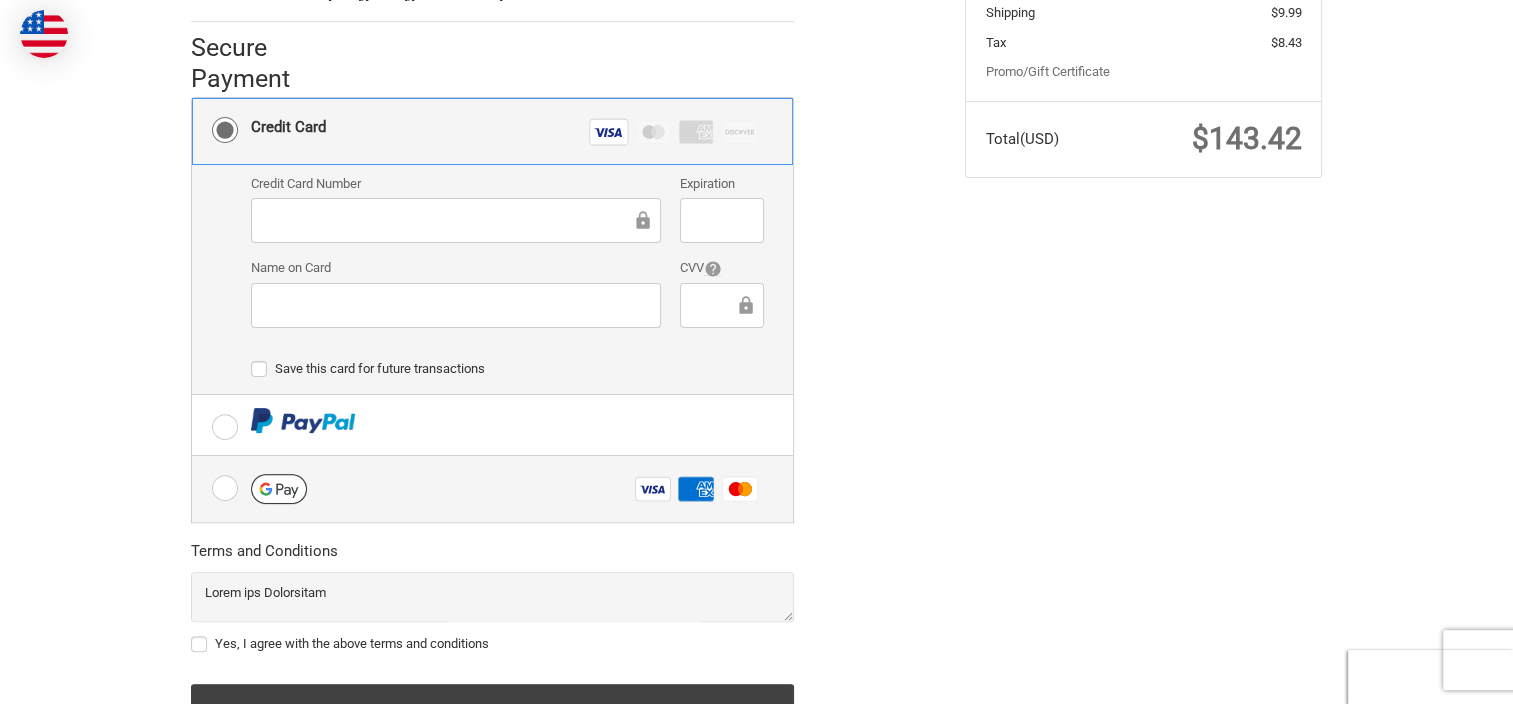 scroll, scrollTop: 627, scrollLeft: 0, axis: vertical 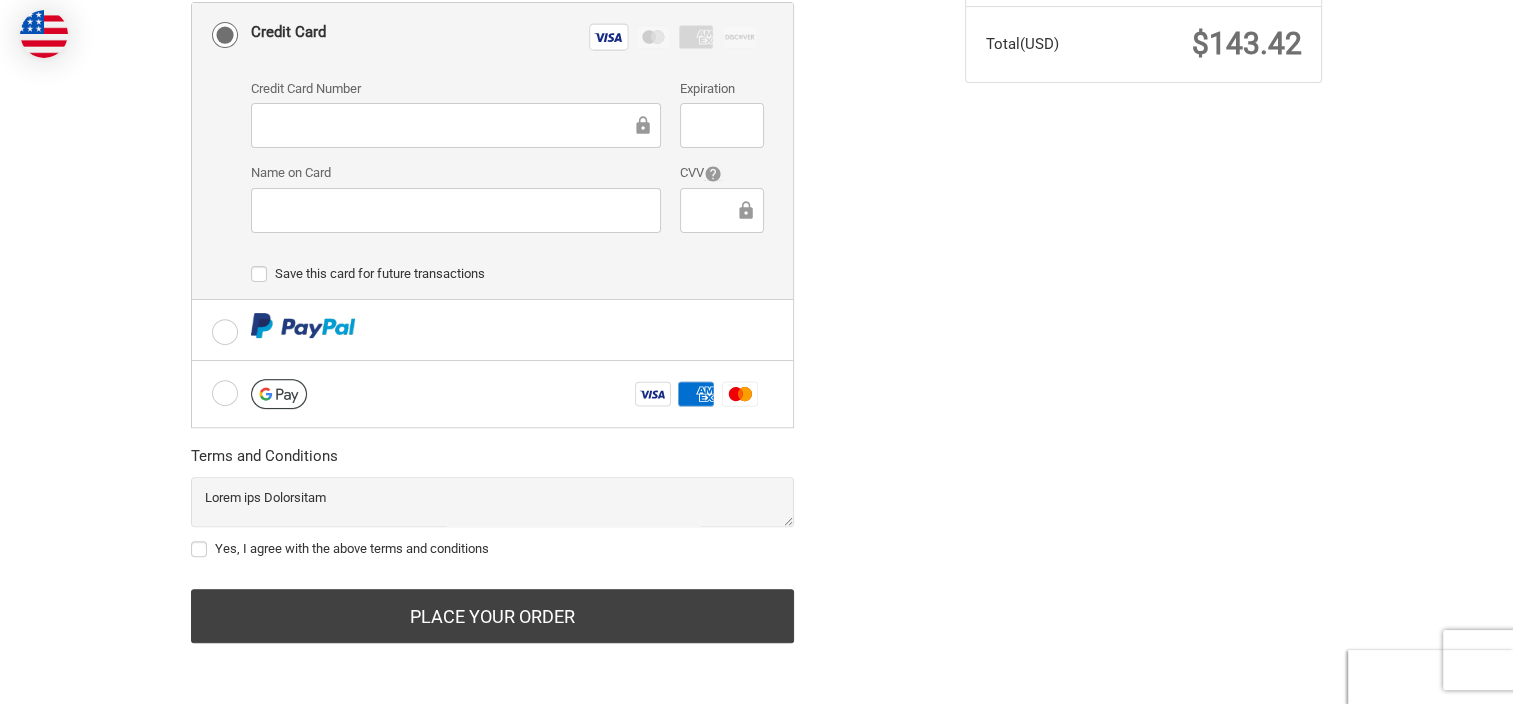 click on "Yes, I agree with the above terms and conditions" at bounding box center (492, 549) 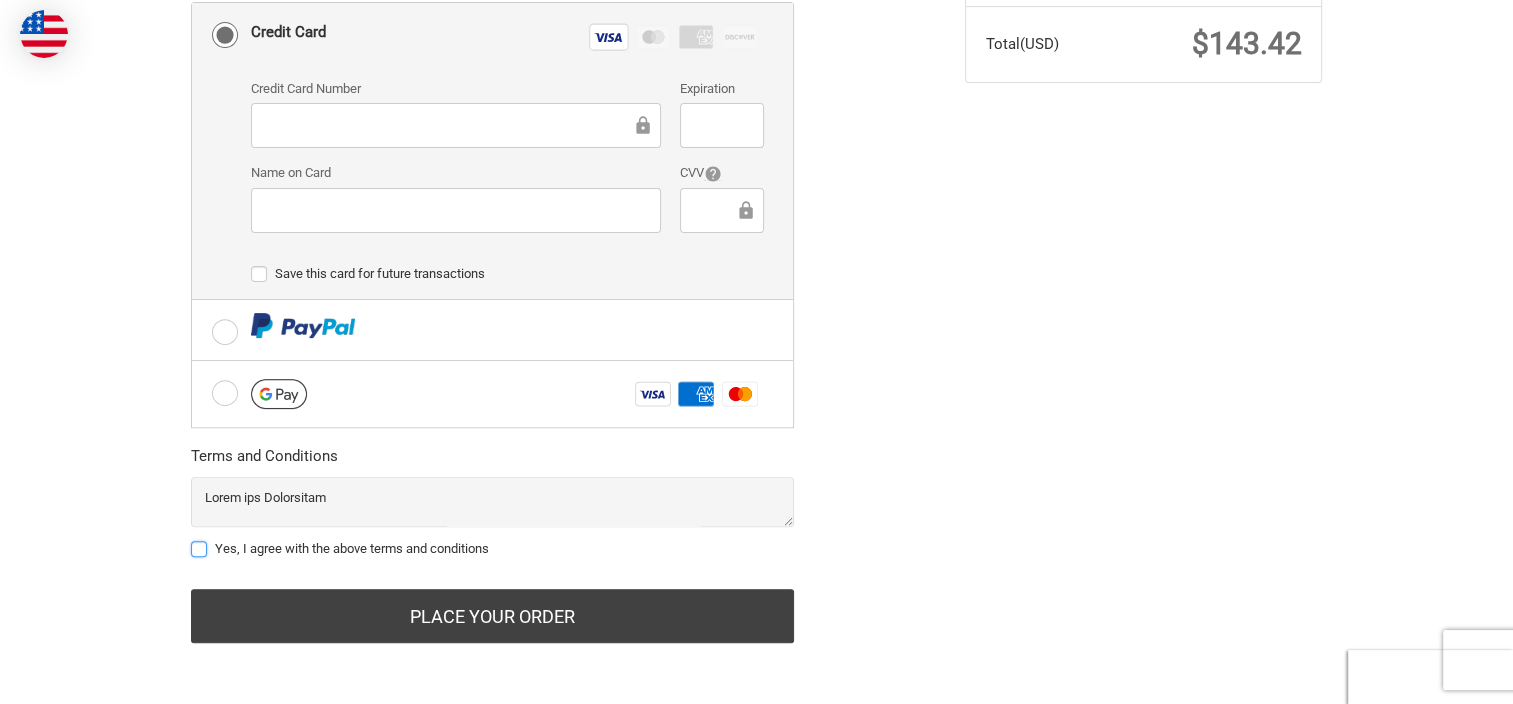 click on "Yes, I agree with the above terms and conditions" at bounding box center [191, 539] 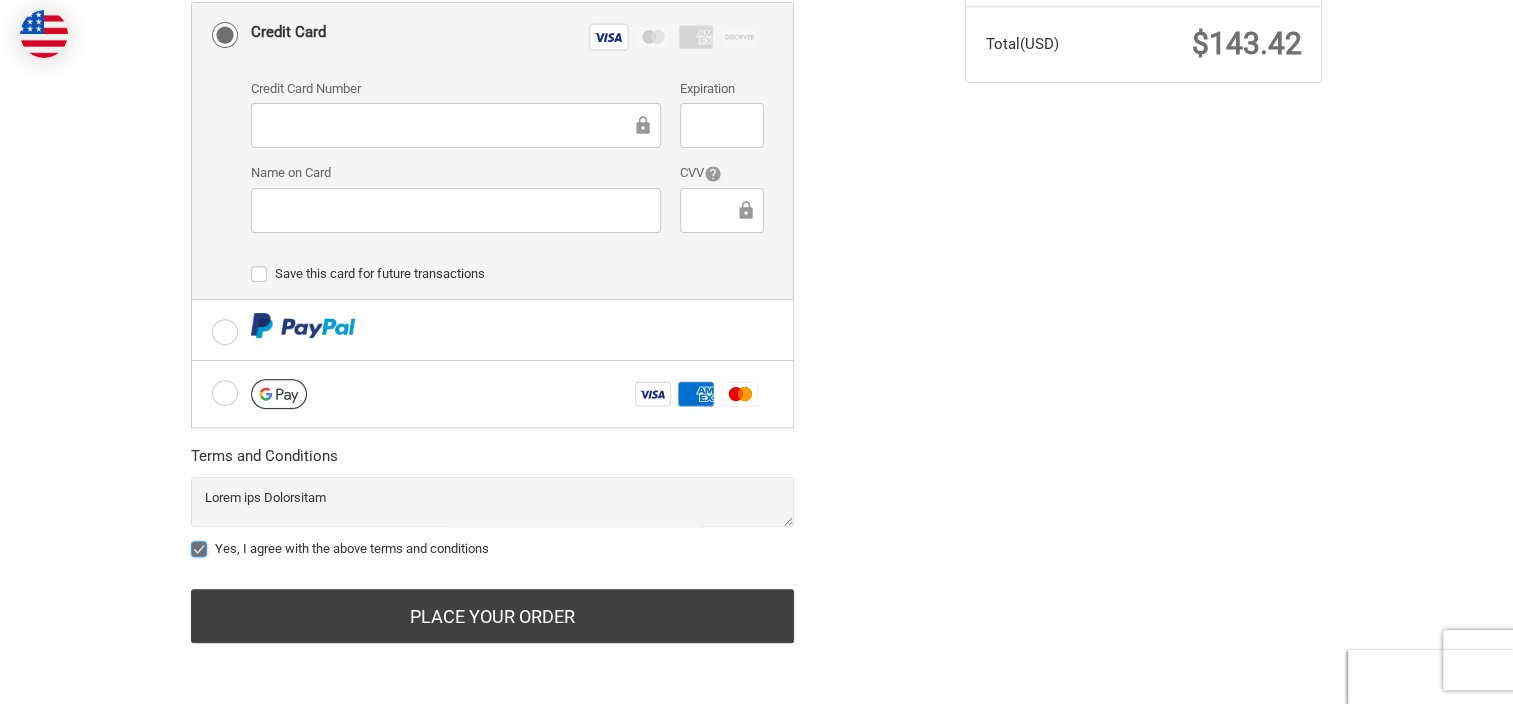 checkbox on "true" 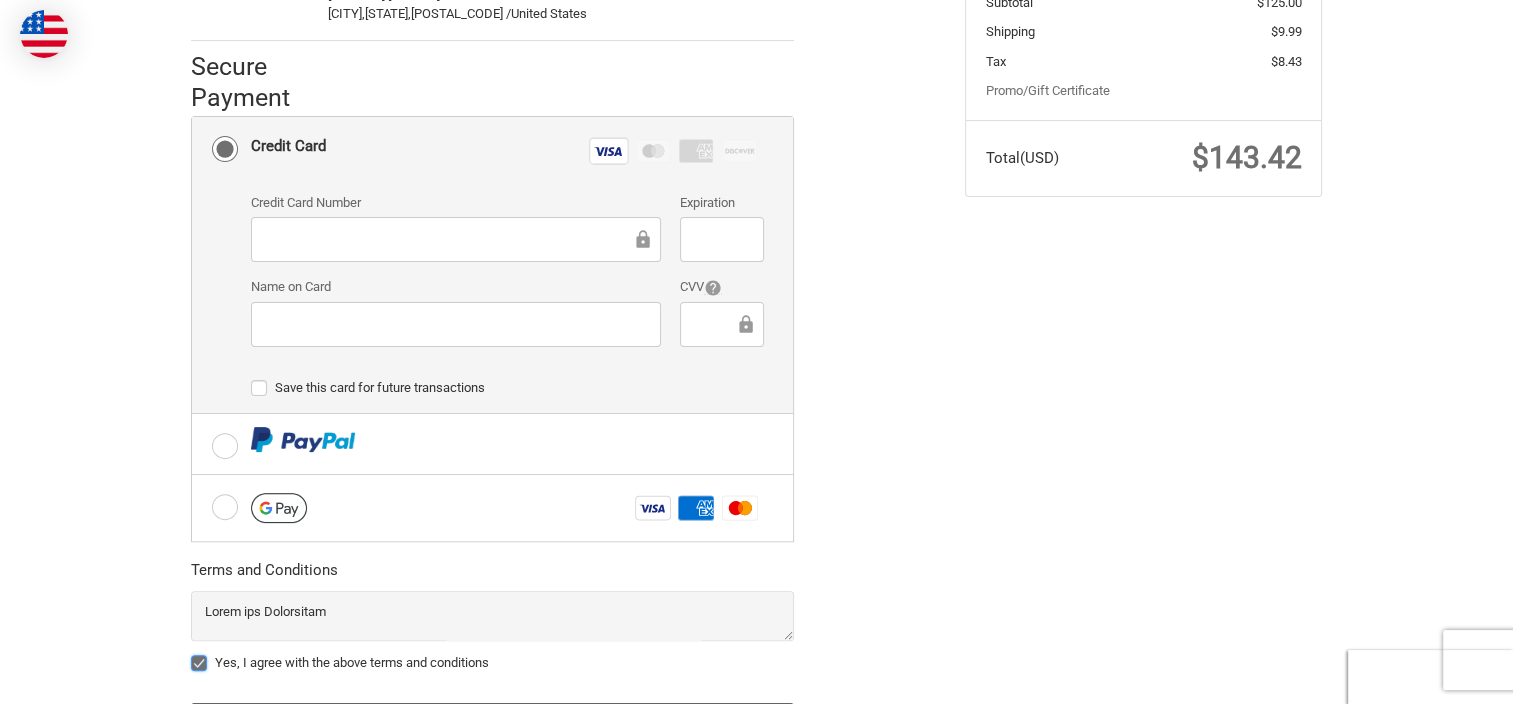 scroll, scrollTop: 527, scrollLeft: 0, axis: vertical 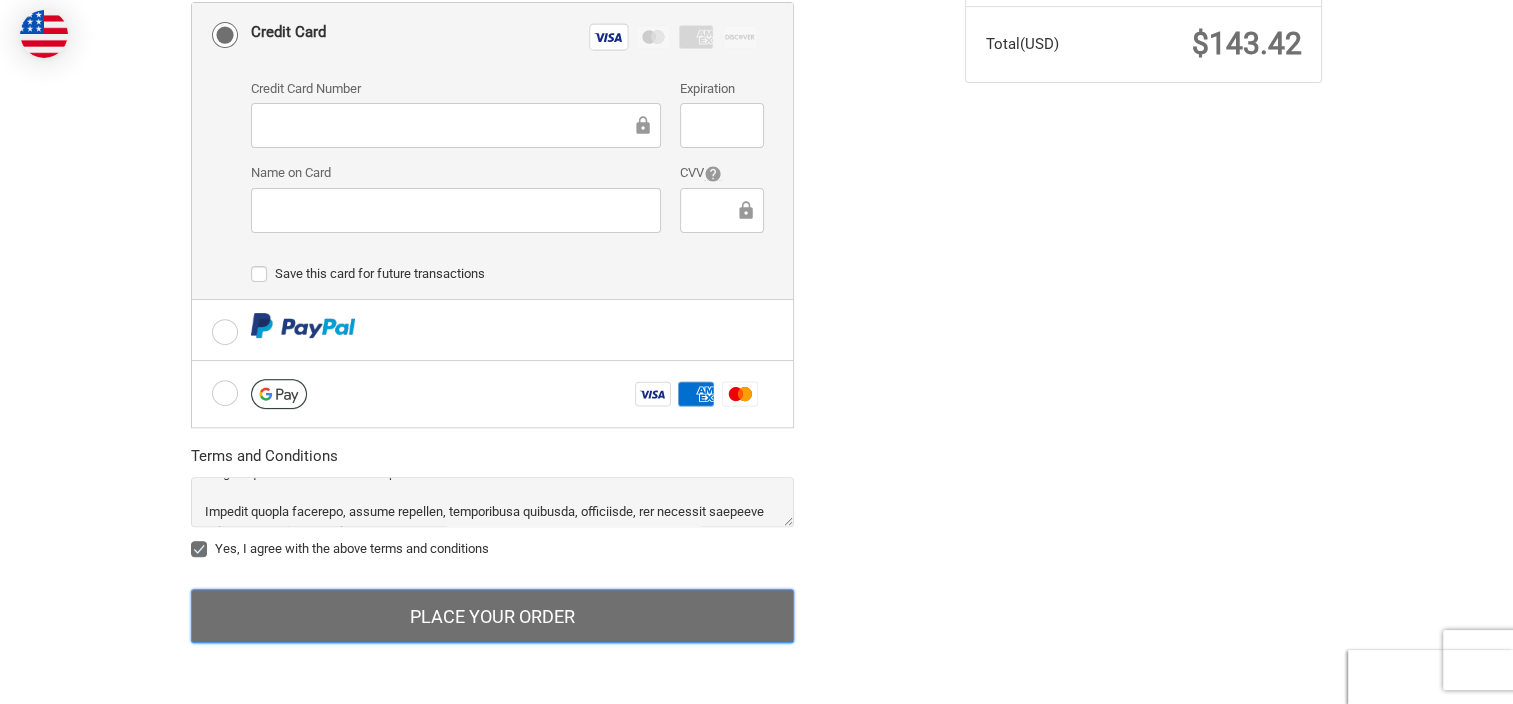 click on "Place Your Order" at bounding box center (492, 616) 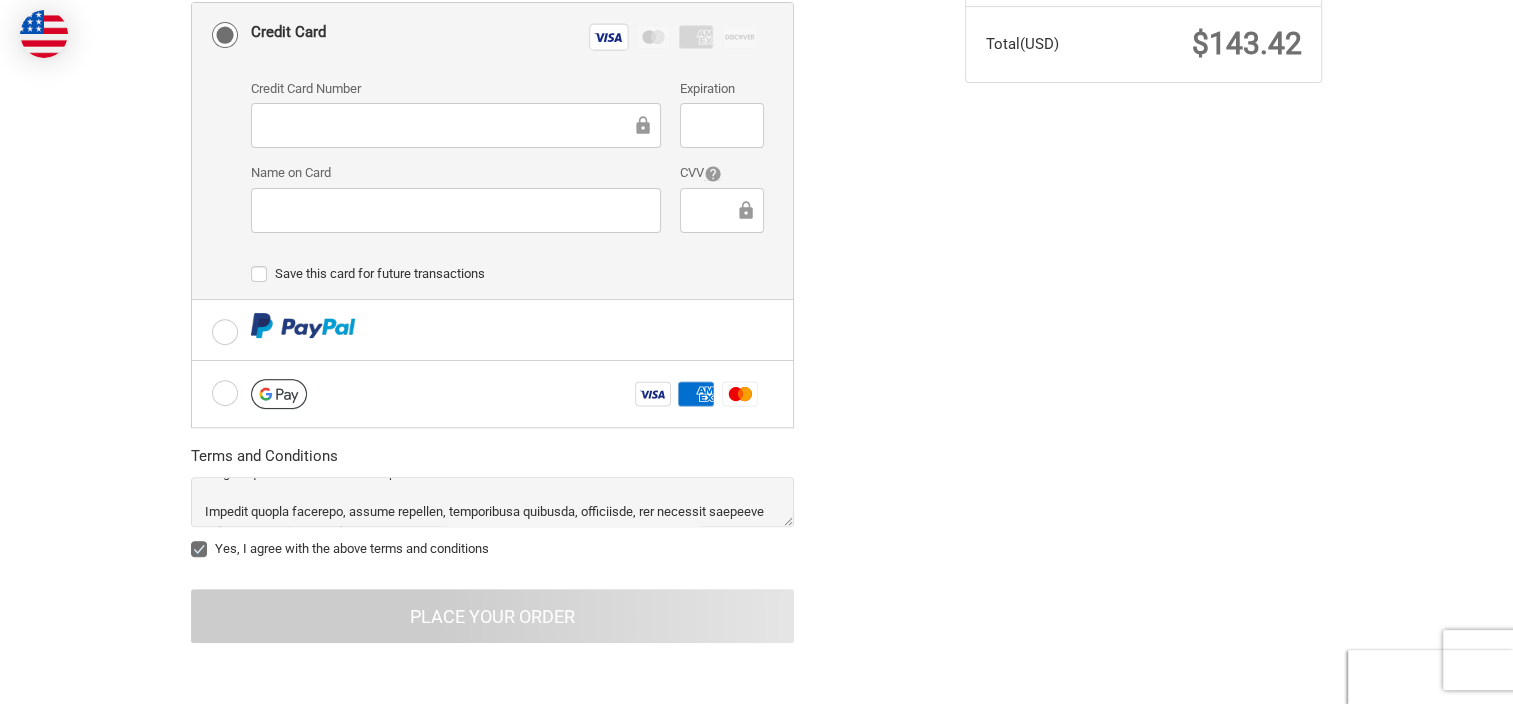 scroll, scrollTop: 51, scrollLeft: 0, axis: vertical 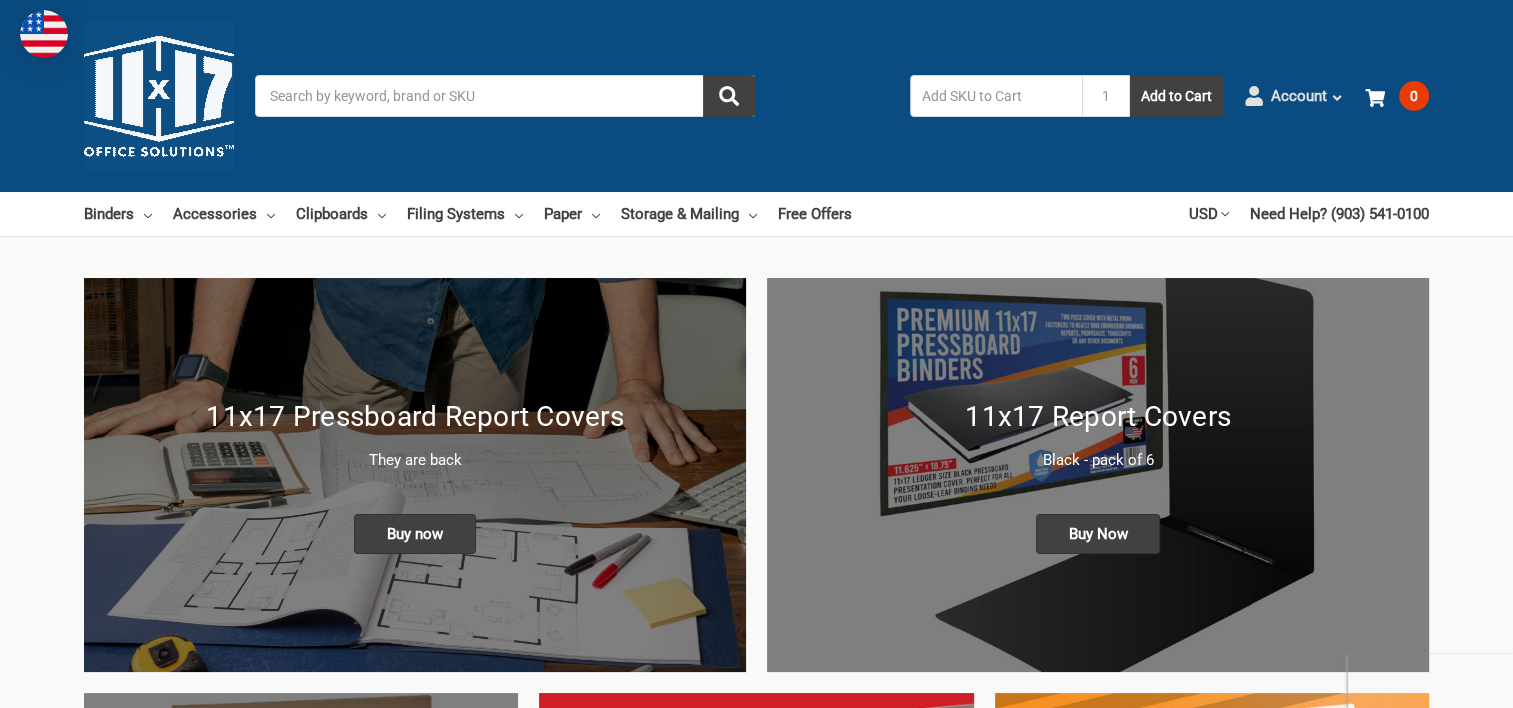 click on "Account" at bounding box center [1299, 96] 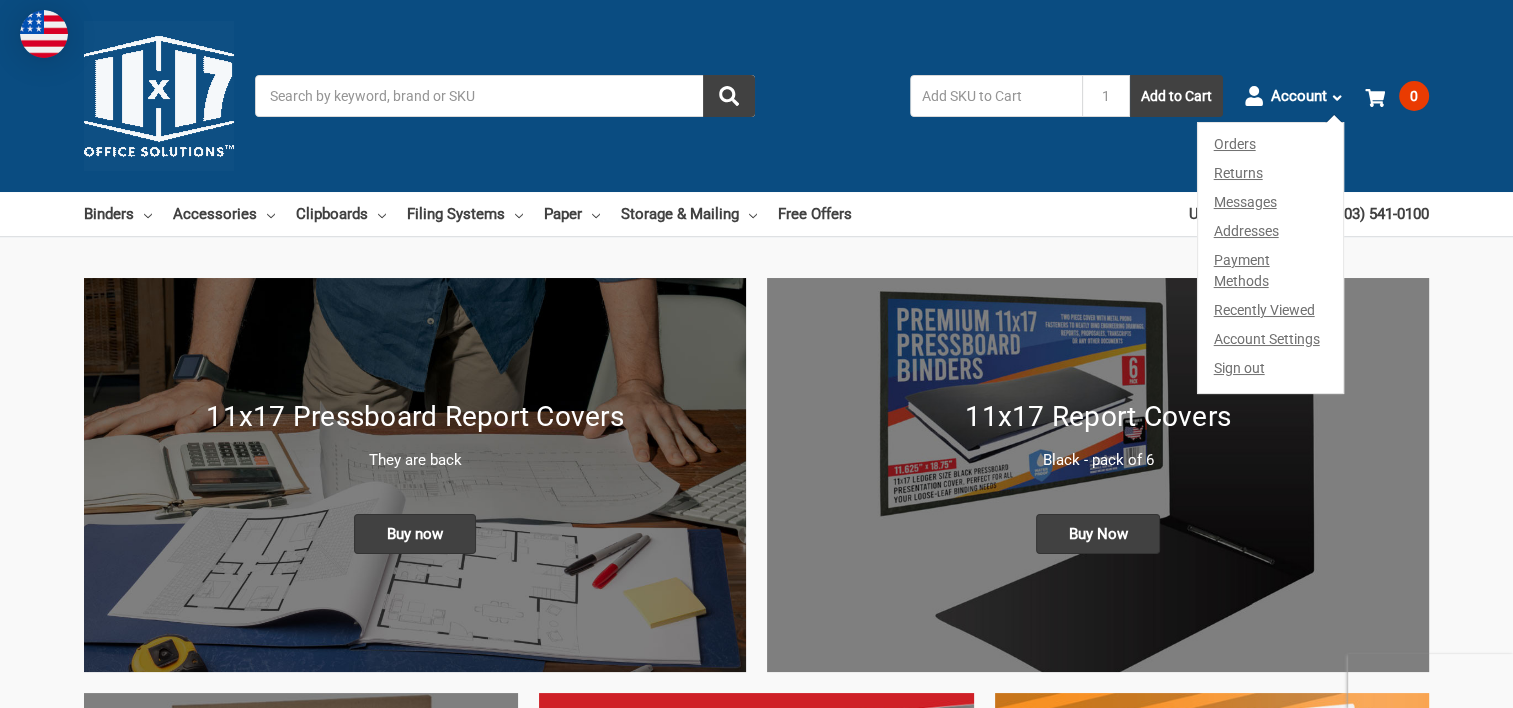 click on "Orders" at bounding box center (1271, 141) 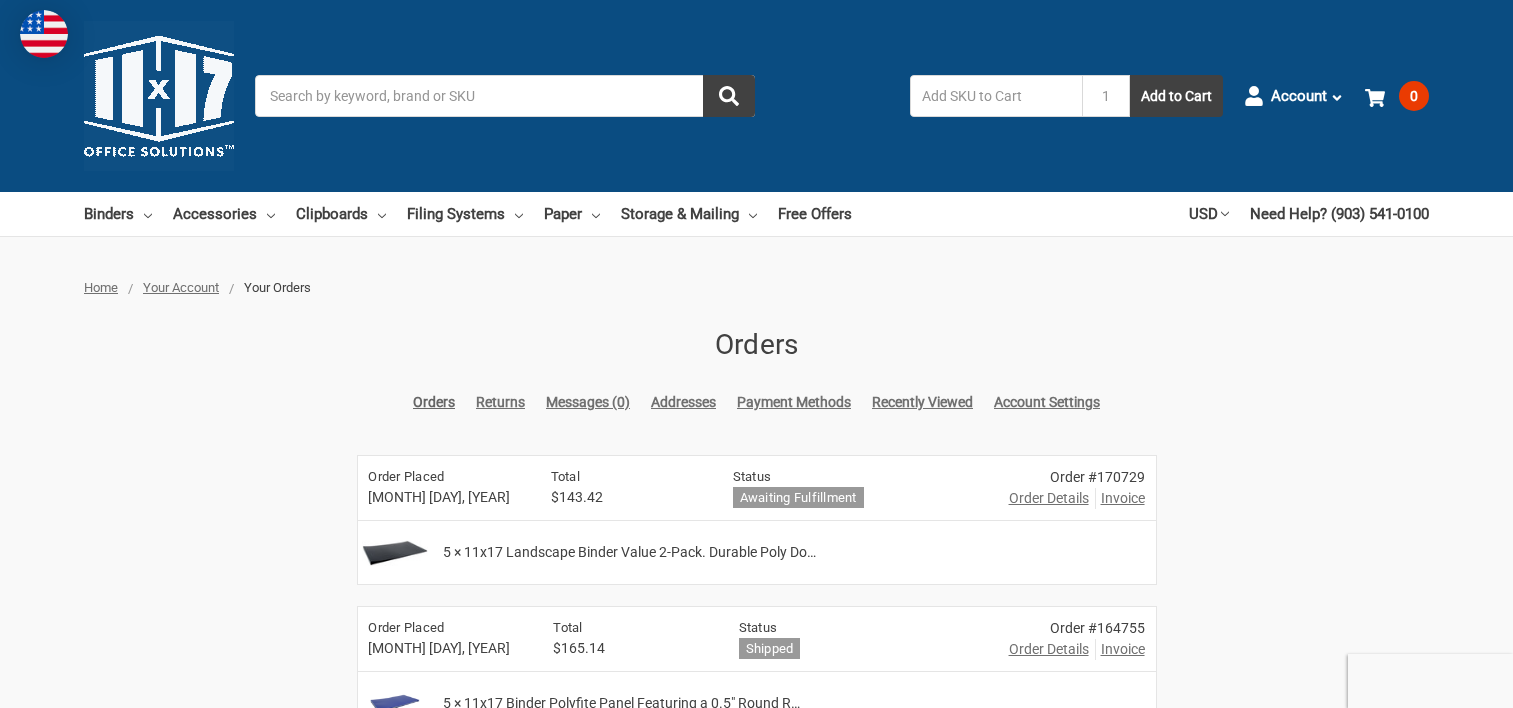 scroll, scrollTop: 0, scrollLeft: 0, axis: both 